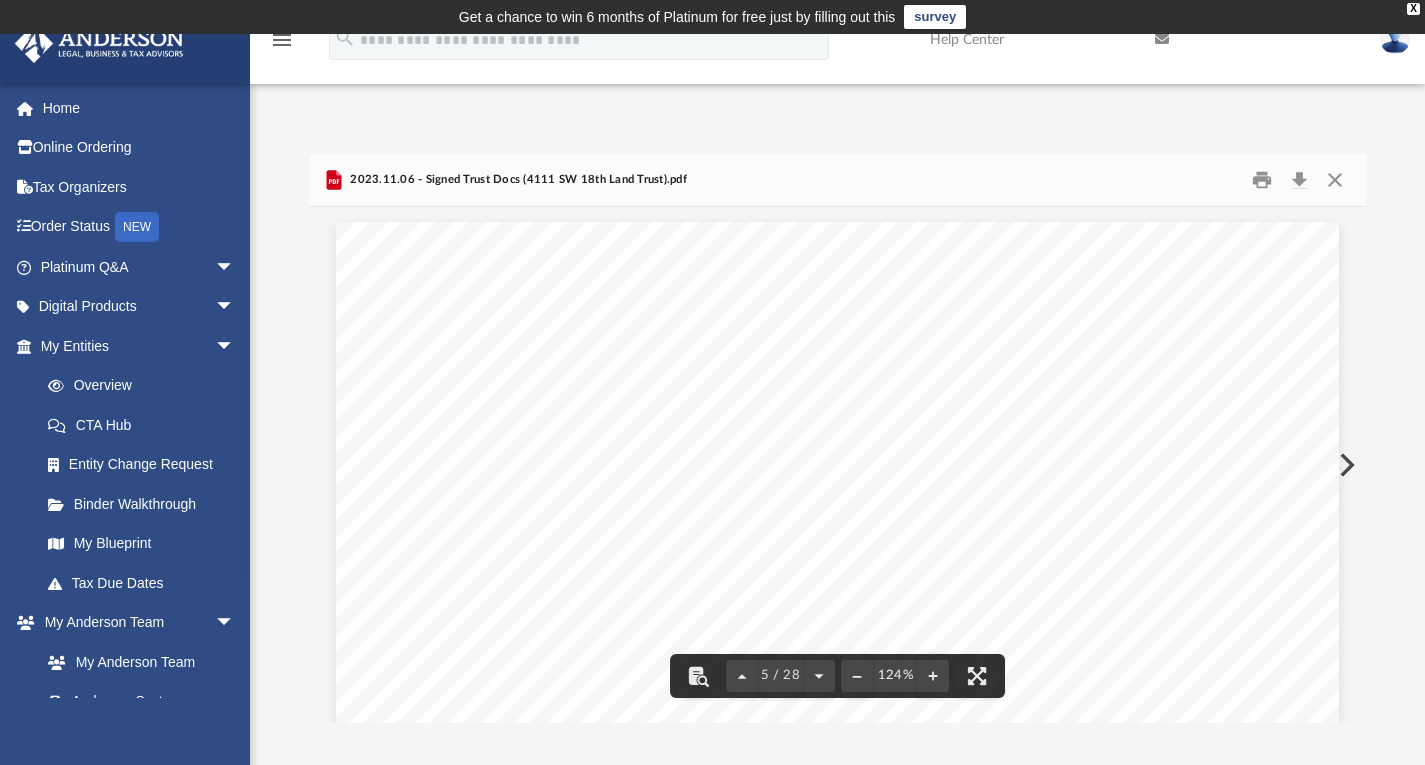 scroll, scrollTop: 0, scrollLeft: 0, axis: both 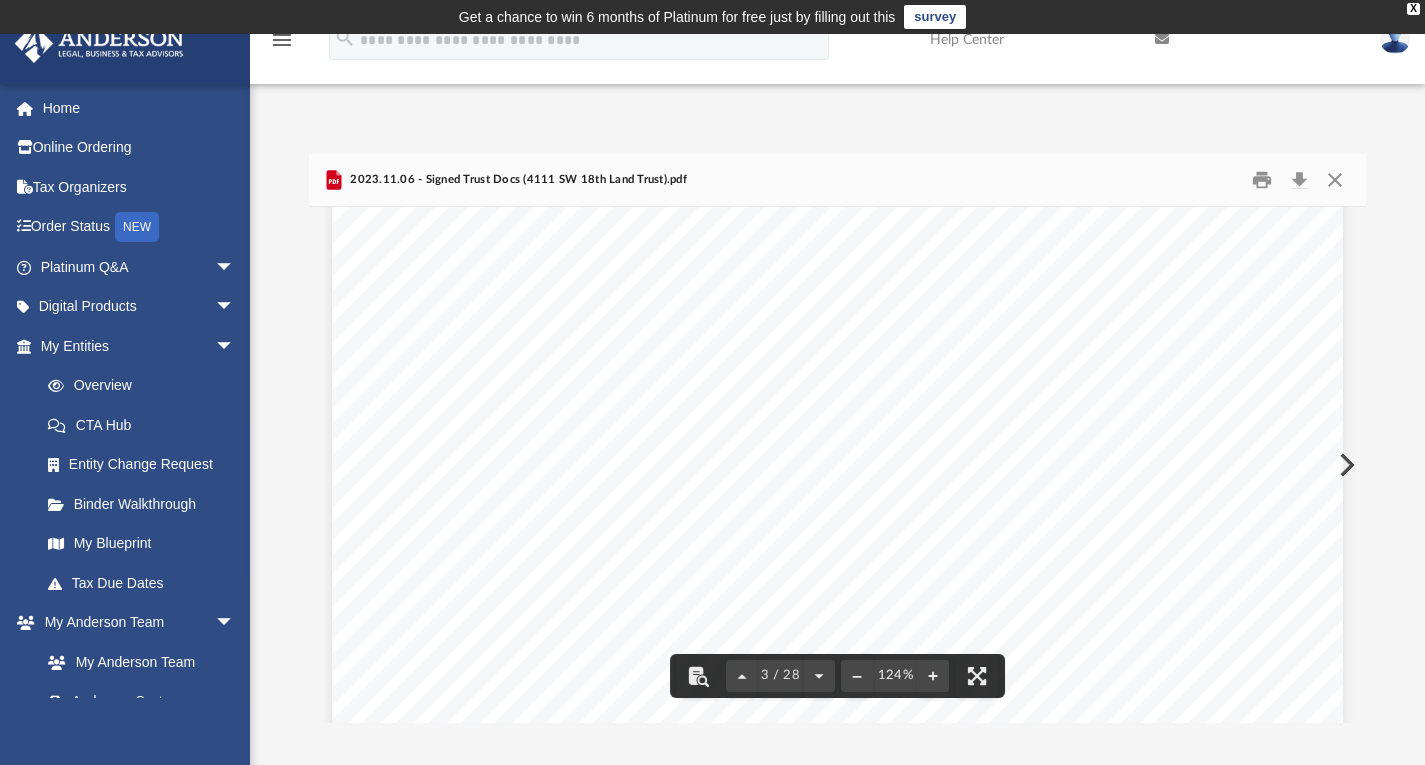 click on "Home" at bounding box center [139, 108] 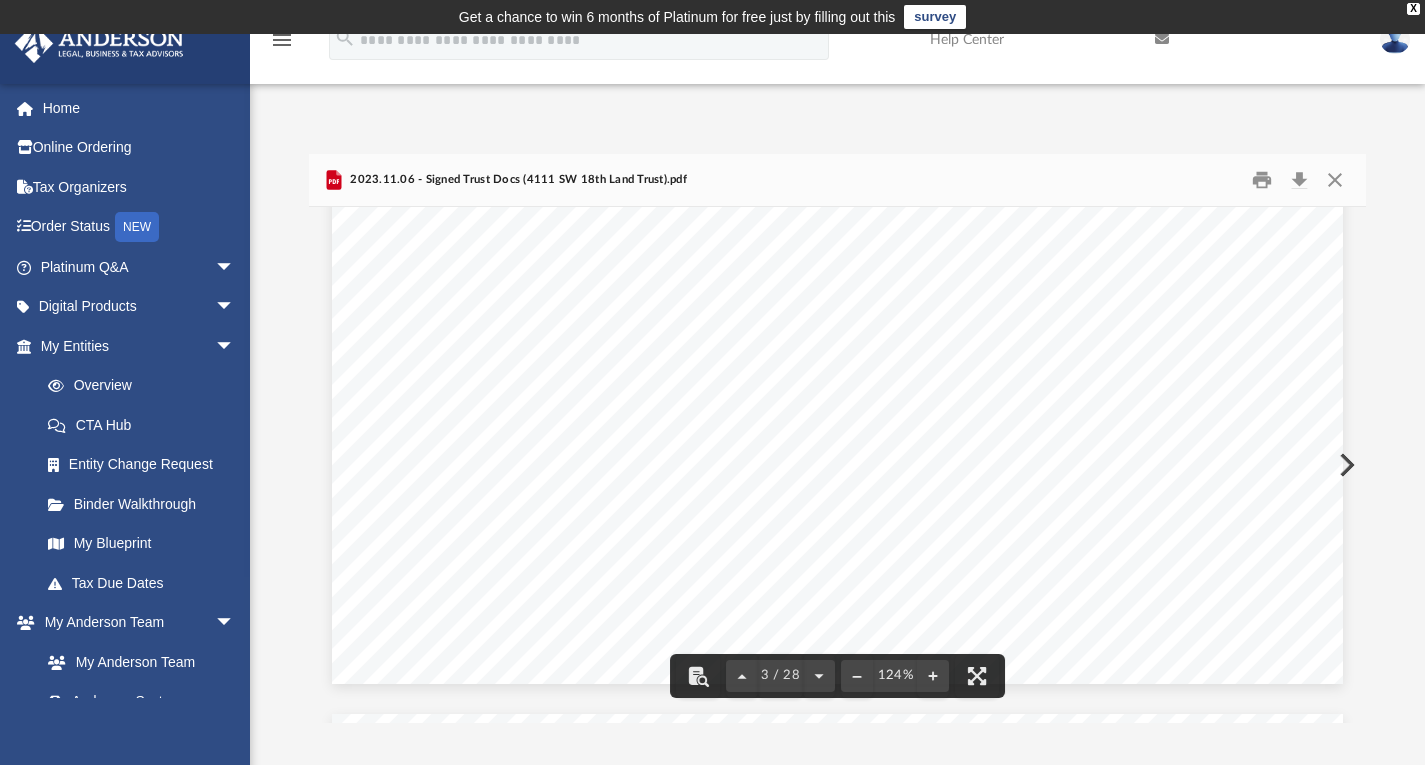 scroll, scrollTop: 1866, scrollLeft: 0, axis: vertical 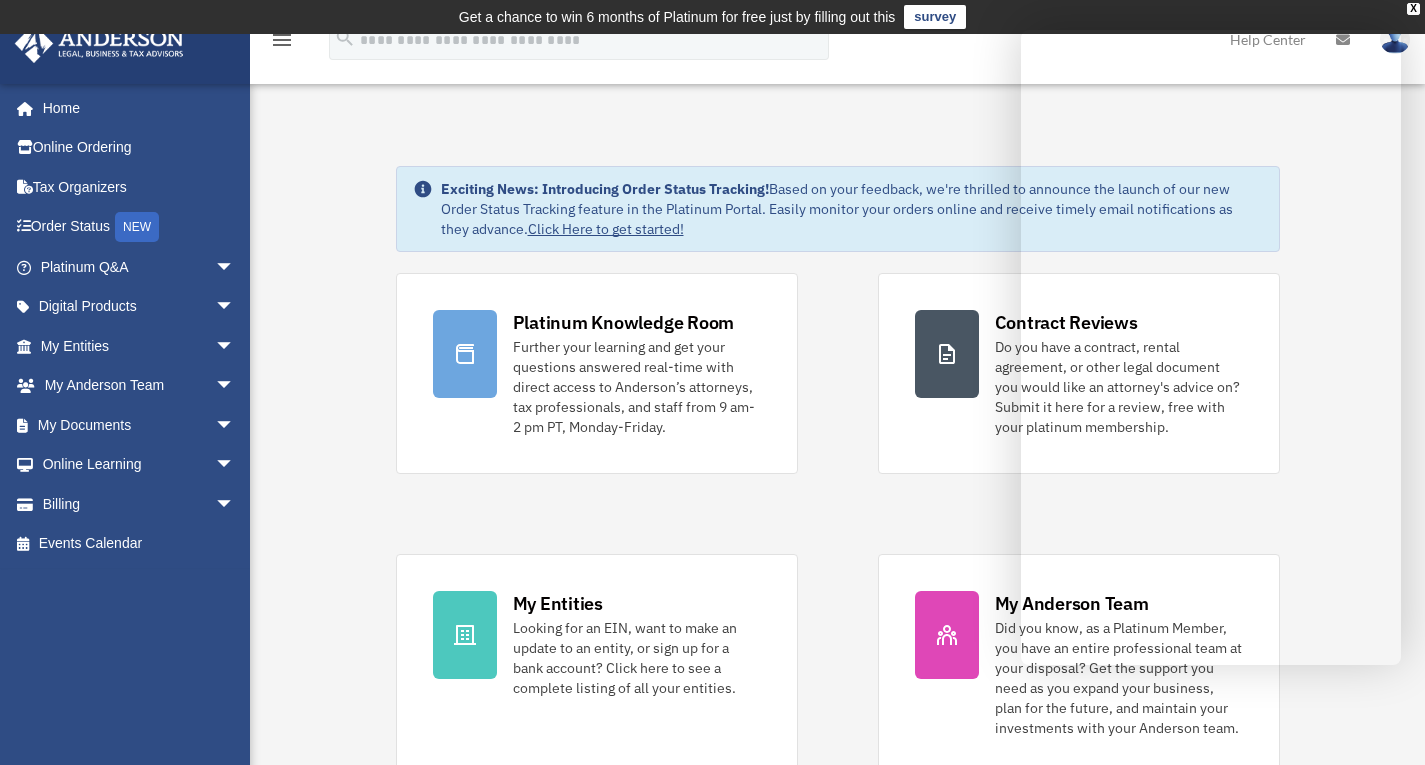 drag, startPoint x: 311, startPoint y: 390, endPoint x: 332, endPoint y: 128, distance: 262.84024 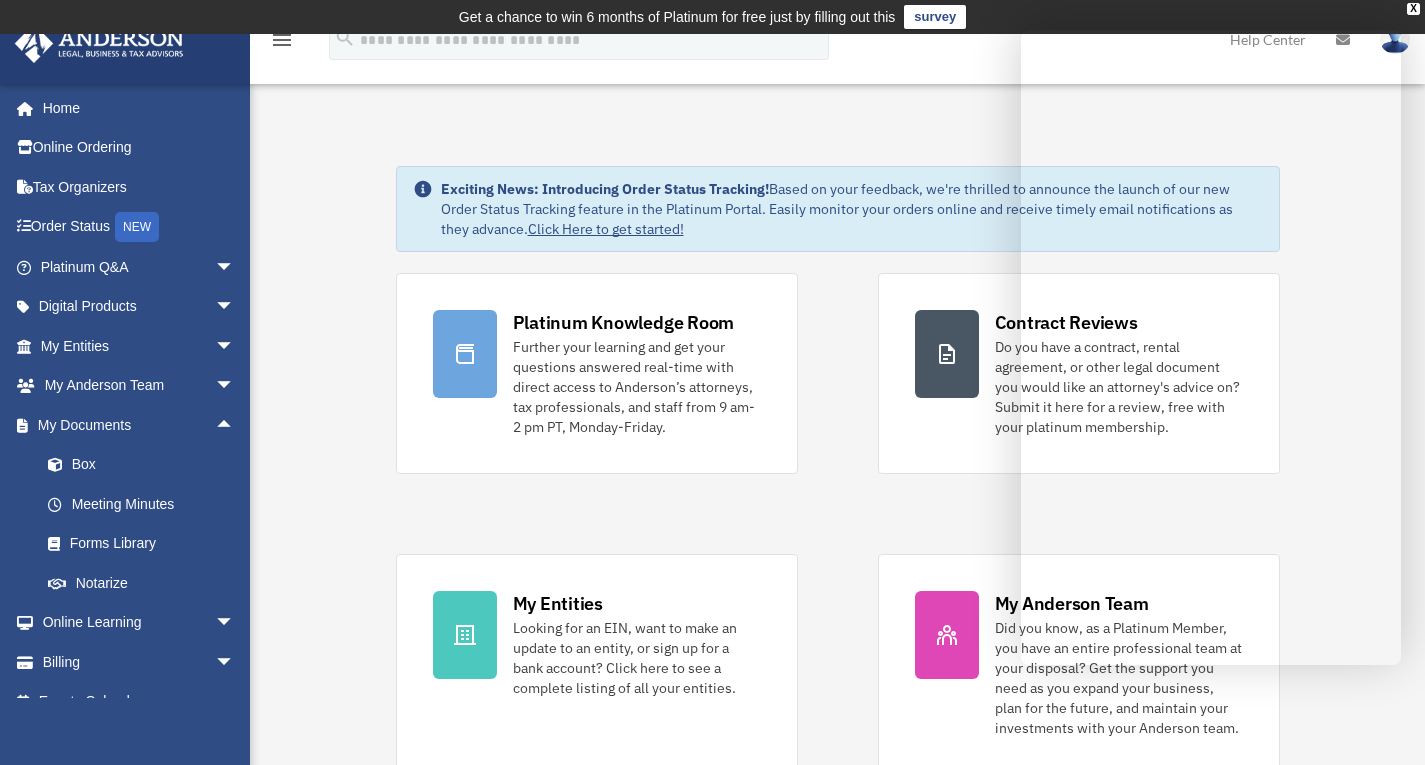 click on "Box" at bounding box center [146, 465] 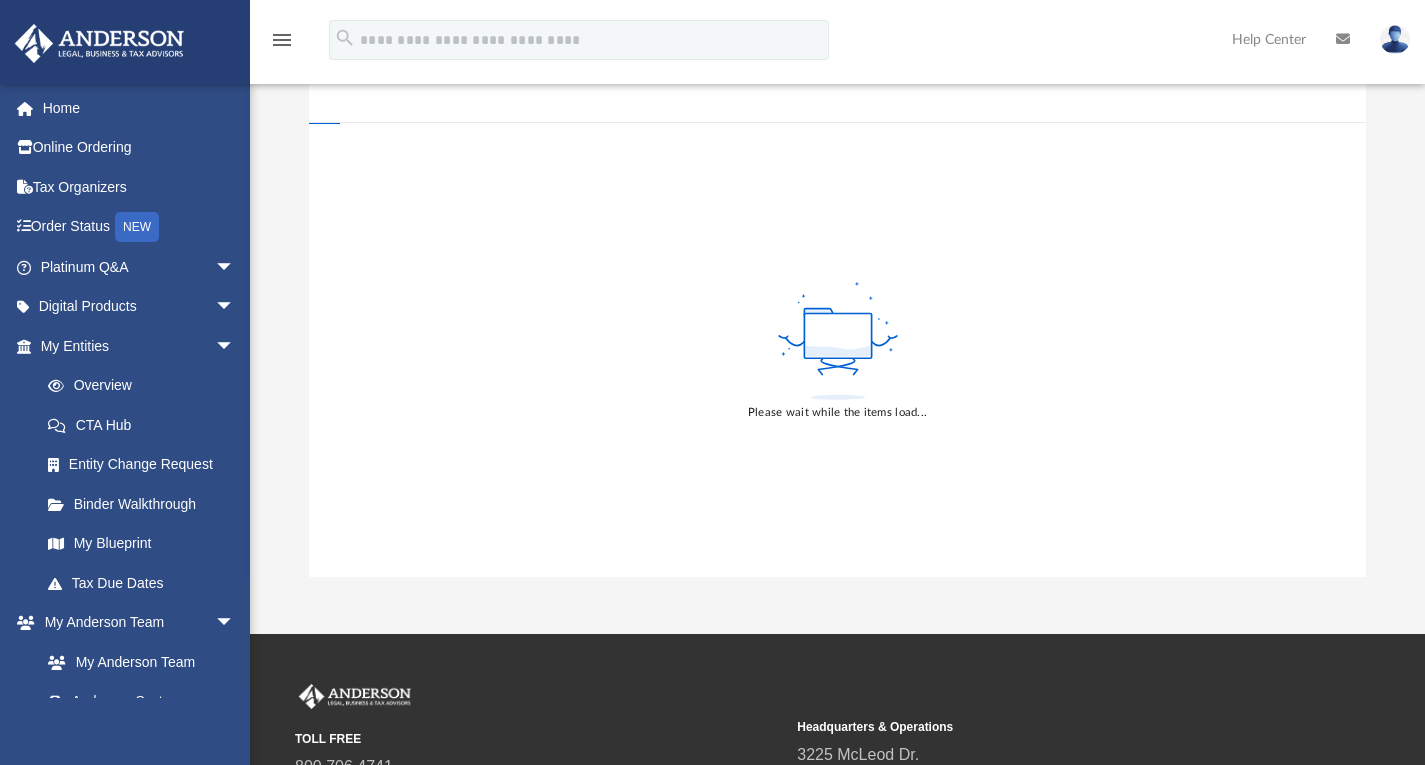 scroll, scrollTop: 218, scrollLeft: 0, axis: vertical 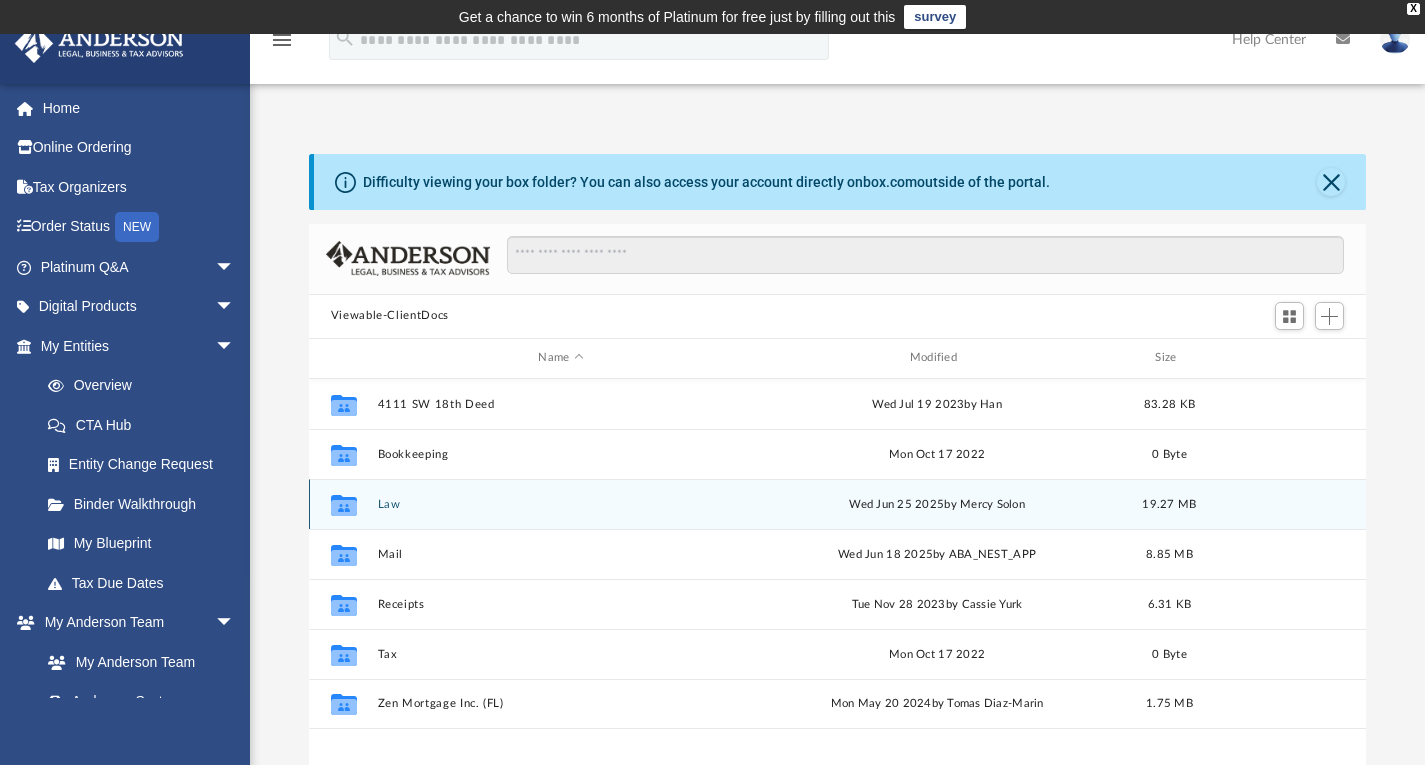 click 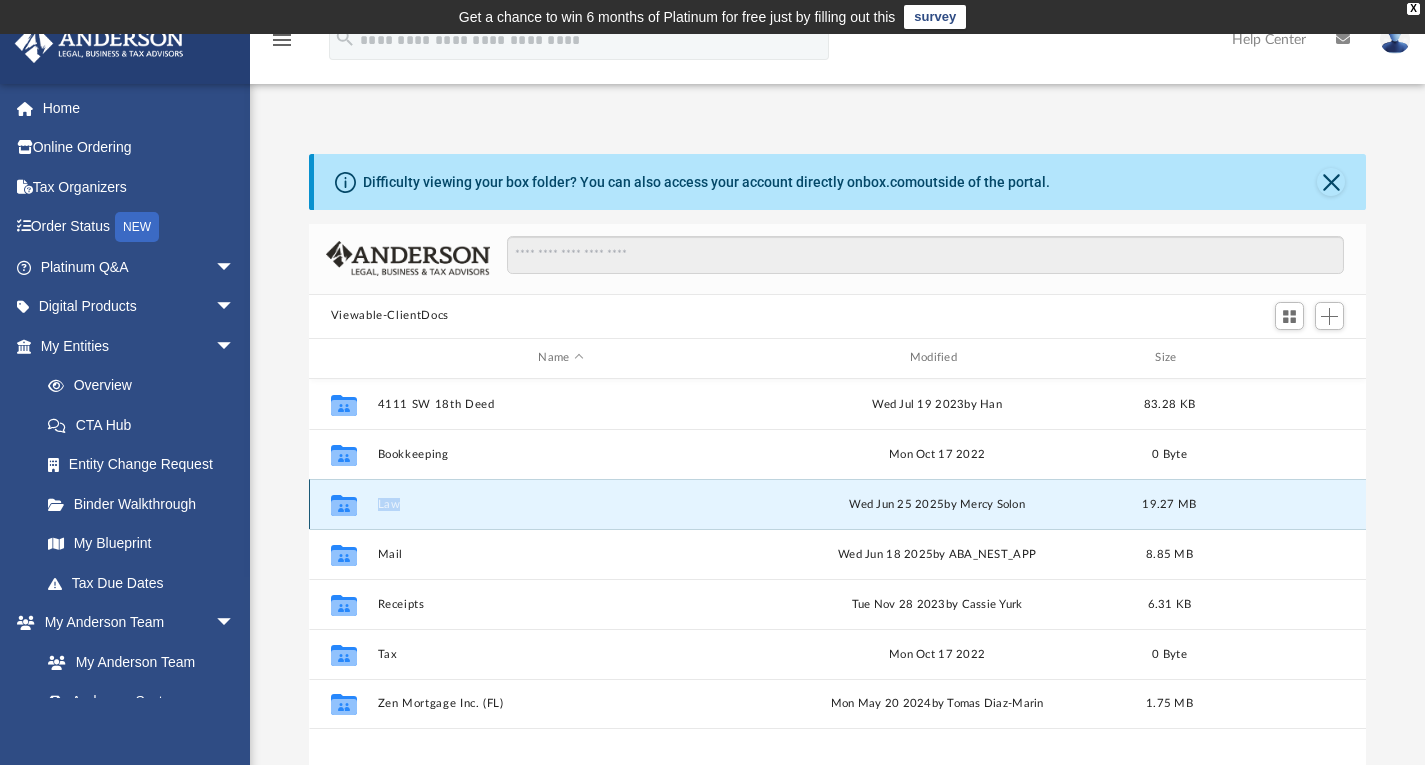 click 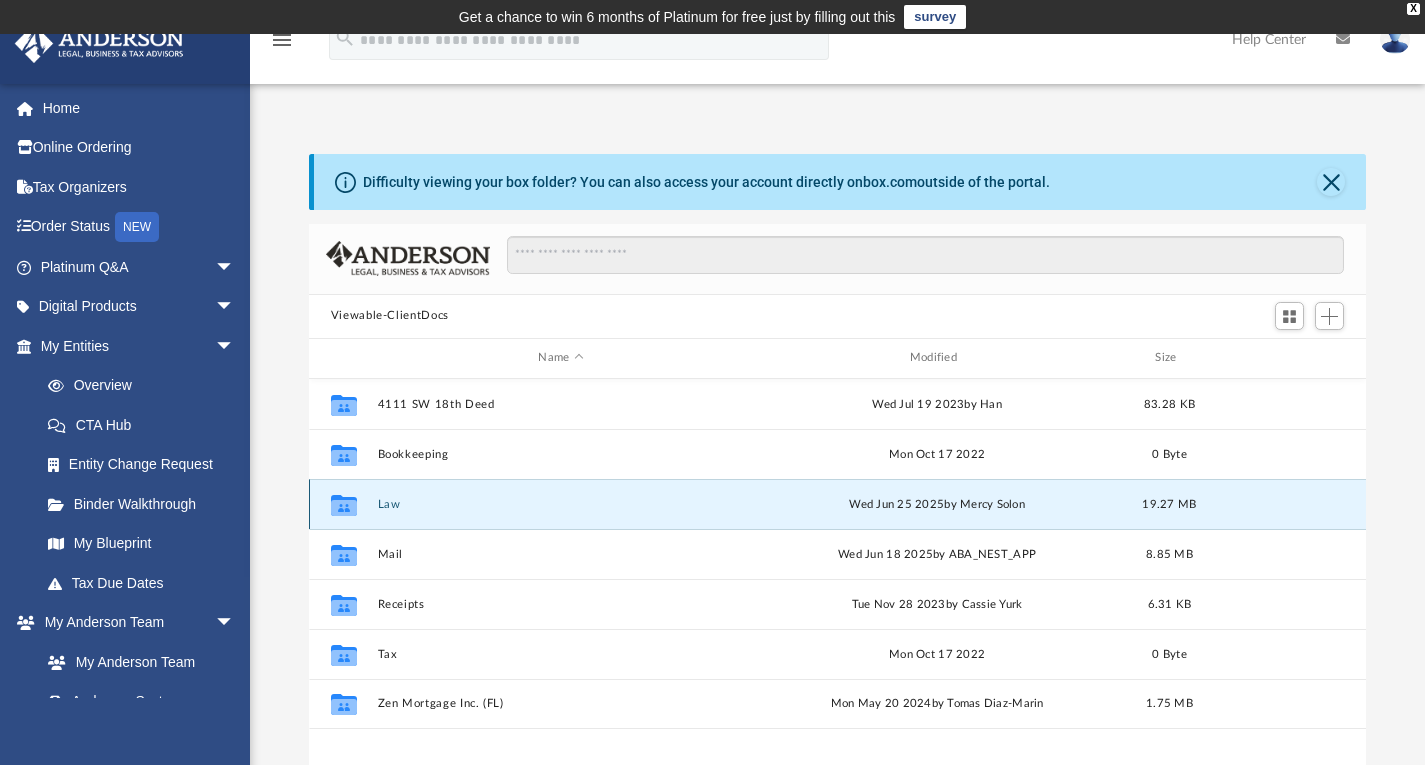 click 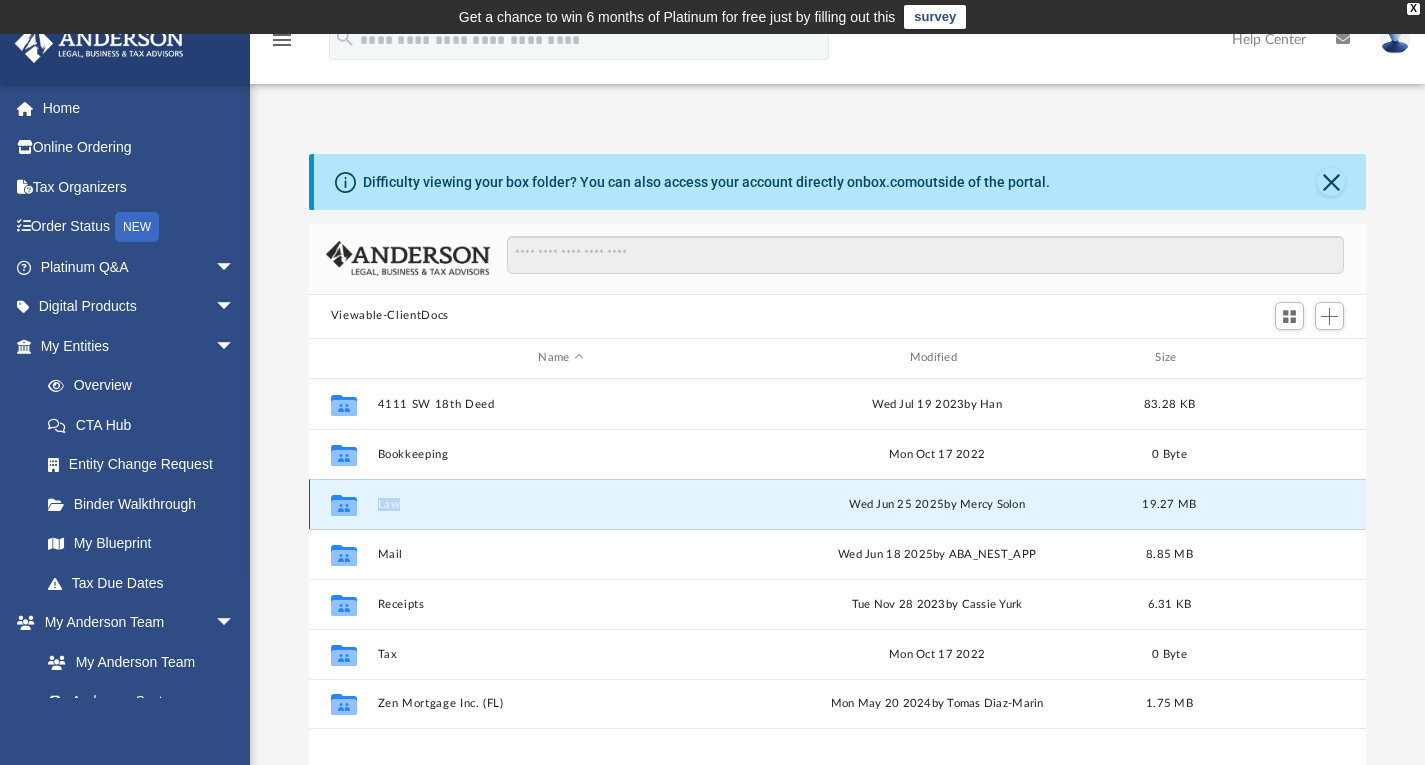 click 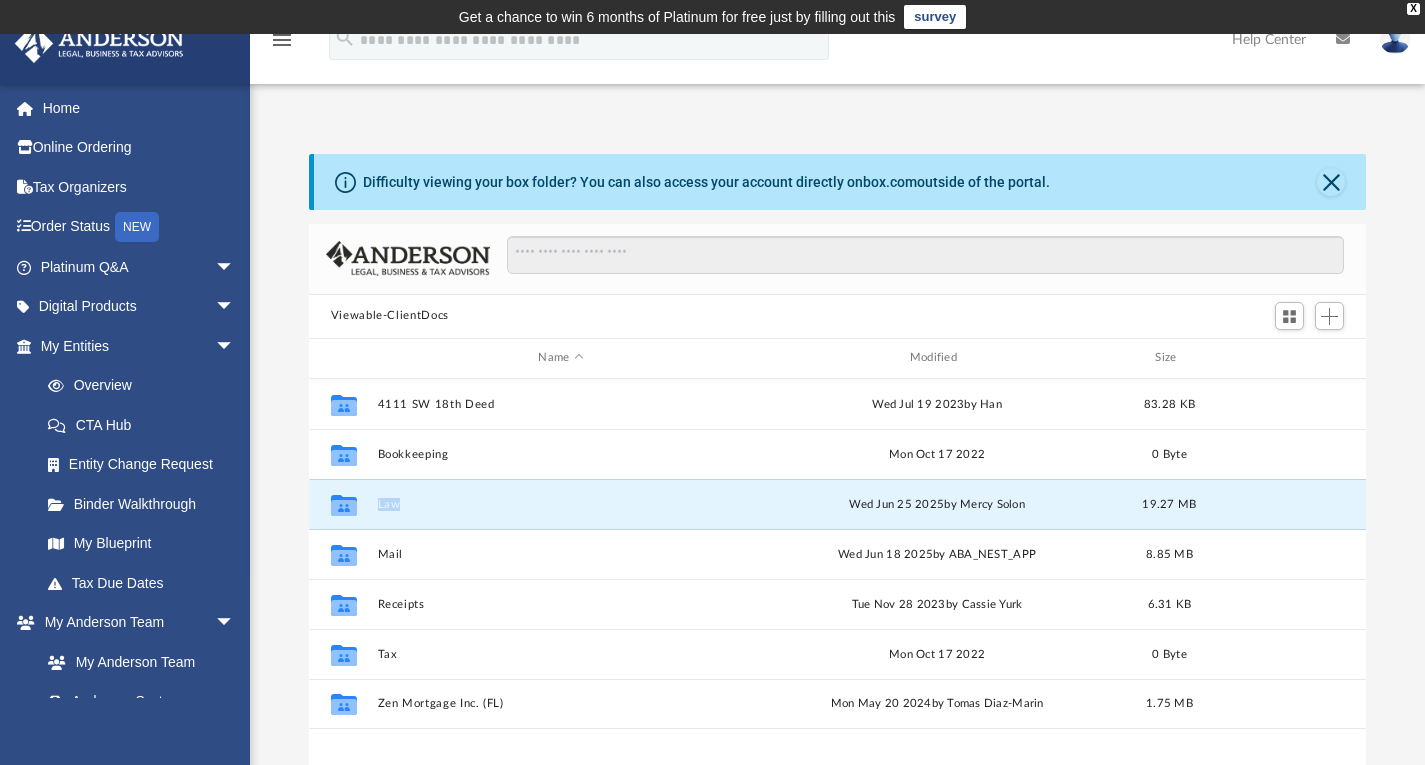 click on "Law" at bounding box center [560, 503] 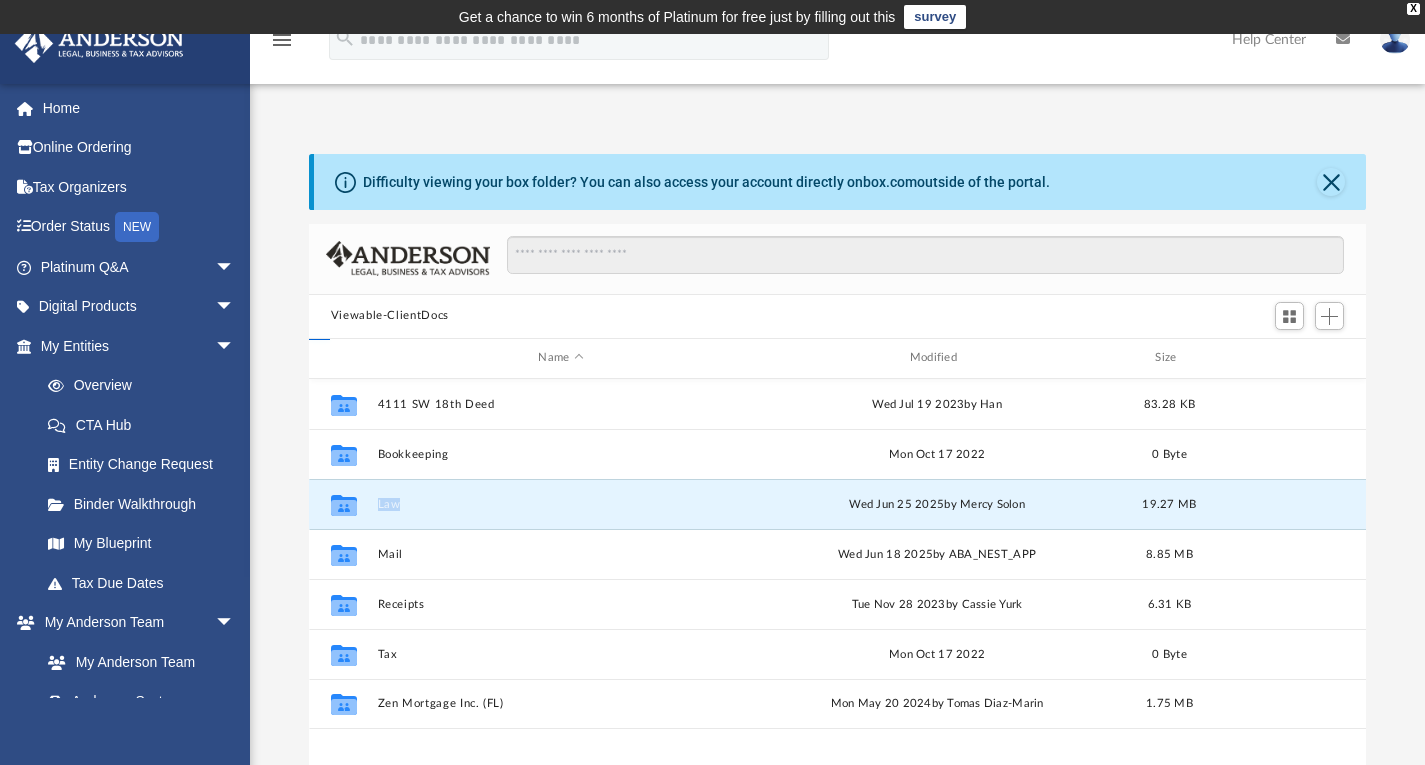 click on "Law" at bounding box center (560, 503) 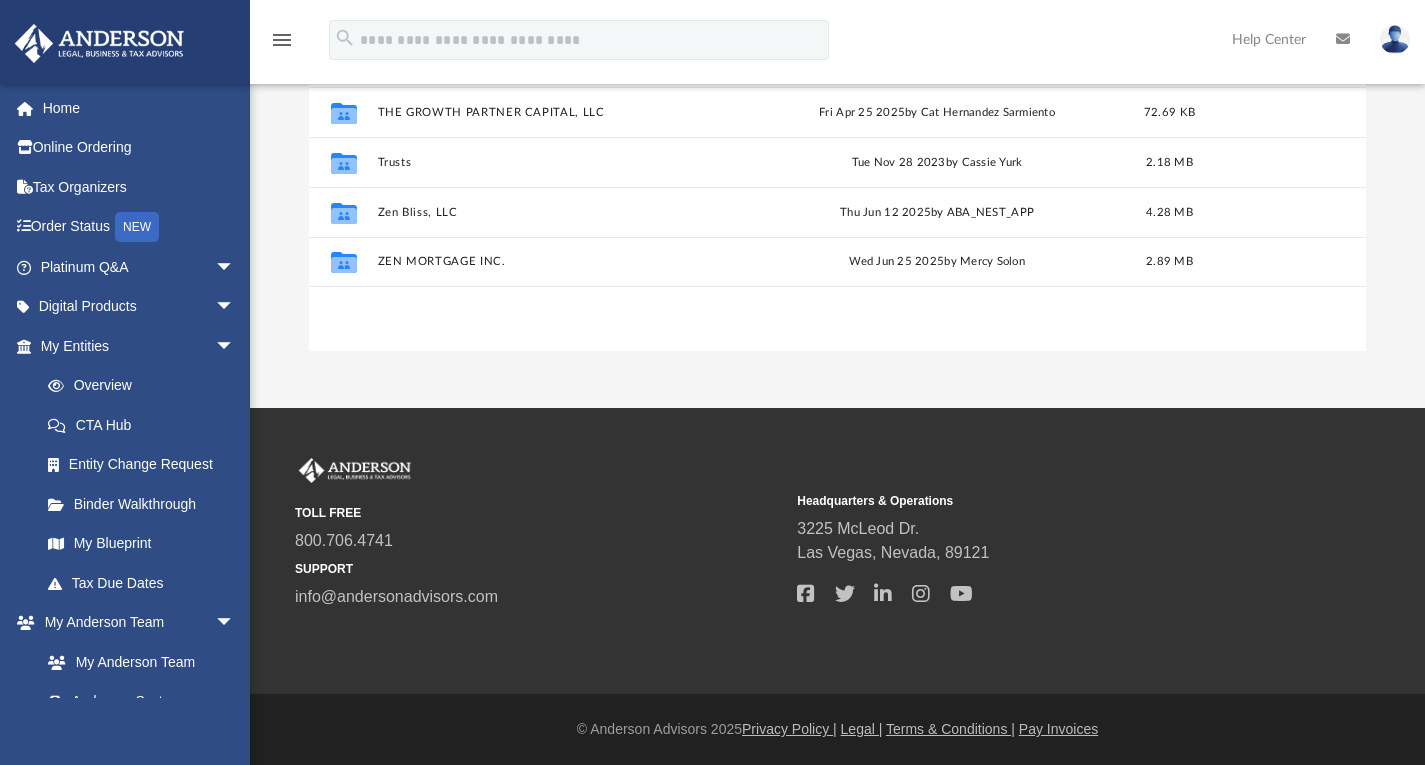scroll, scrollTop: 0, scrollLeft: 0, axis: both 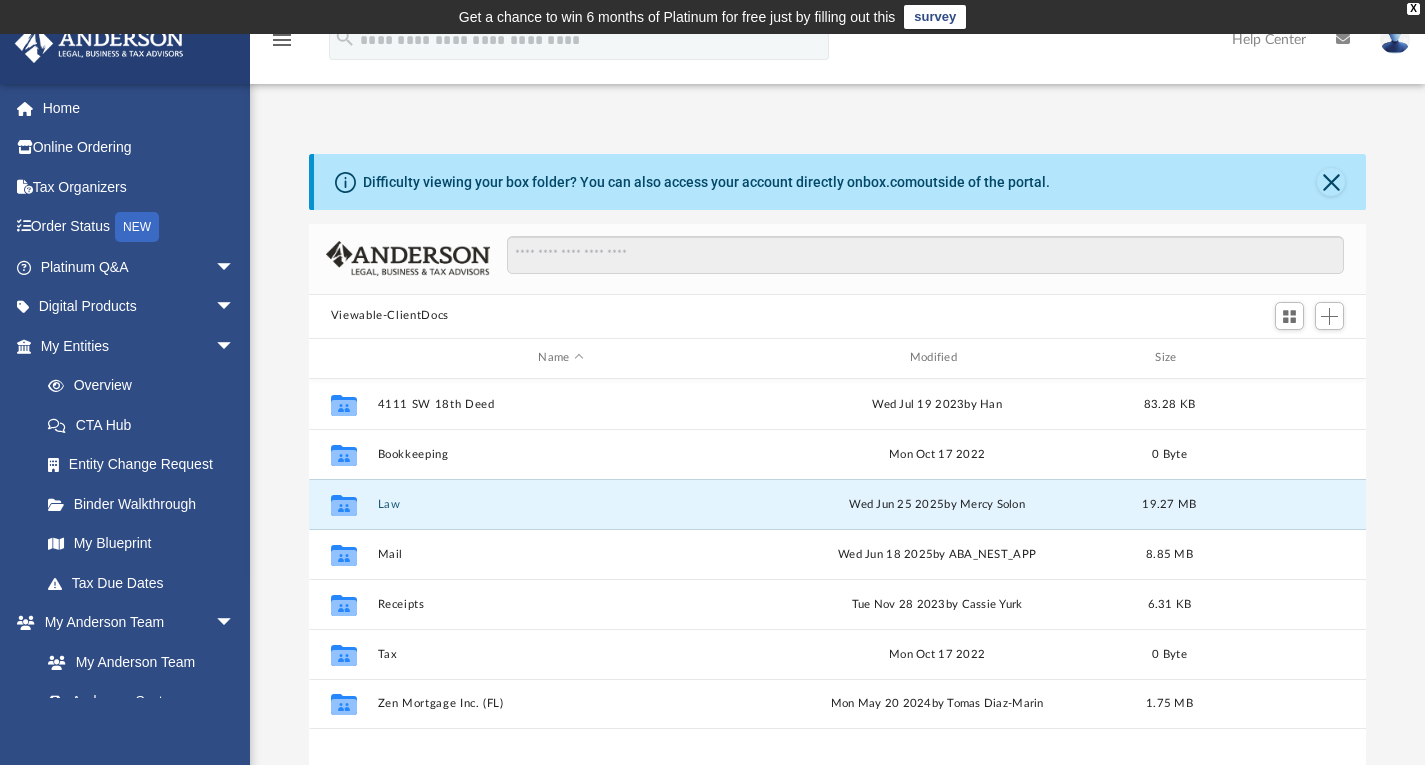 click on "Law" at bounding box center [560, 503] 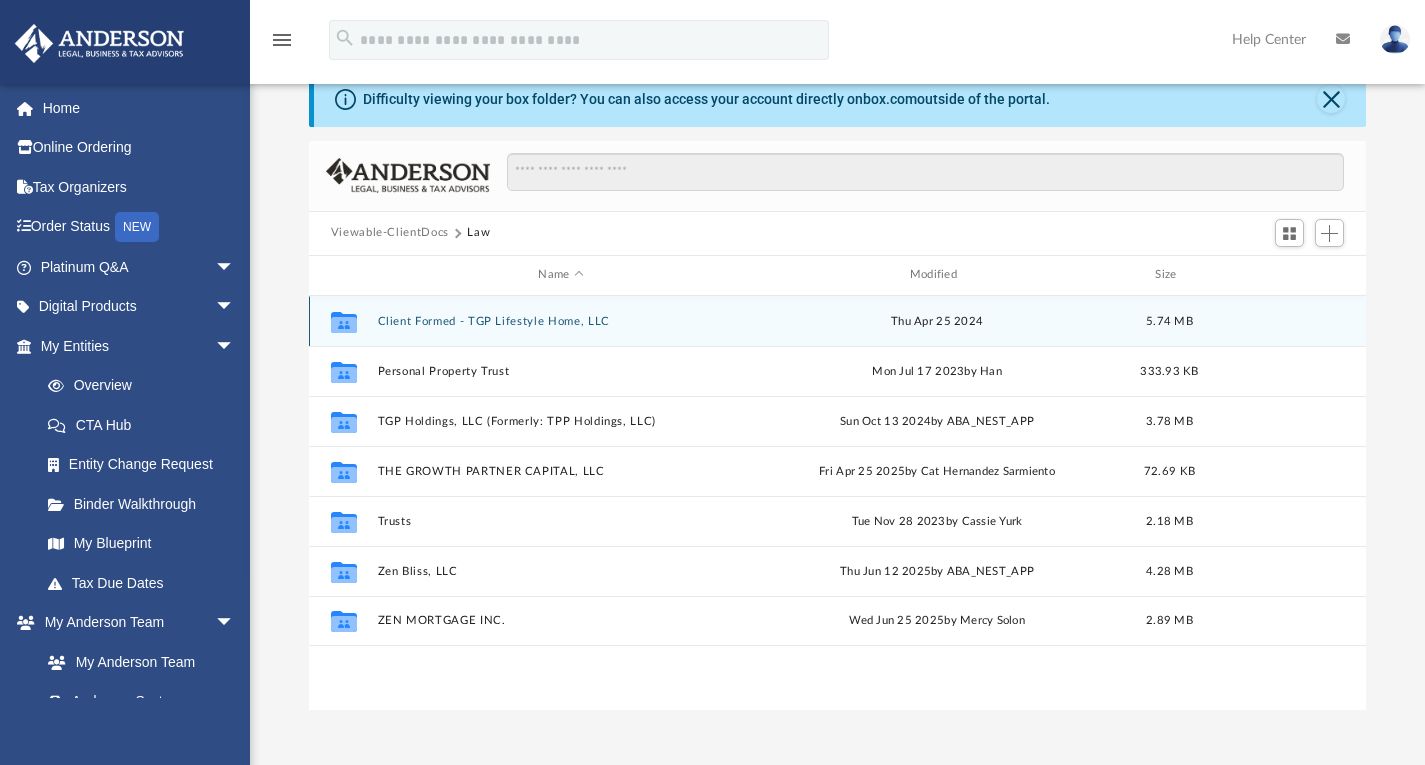 scroll, scrollTop: 84, scrollLeft: 0, axis: vertical 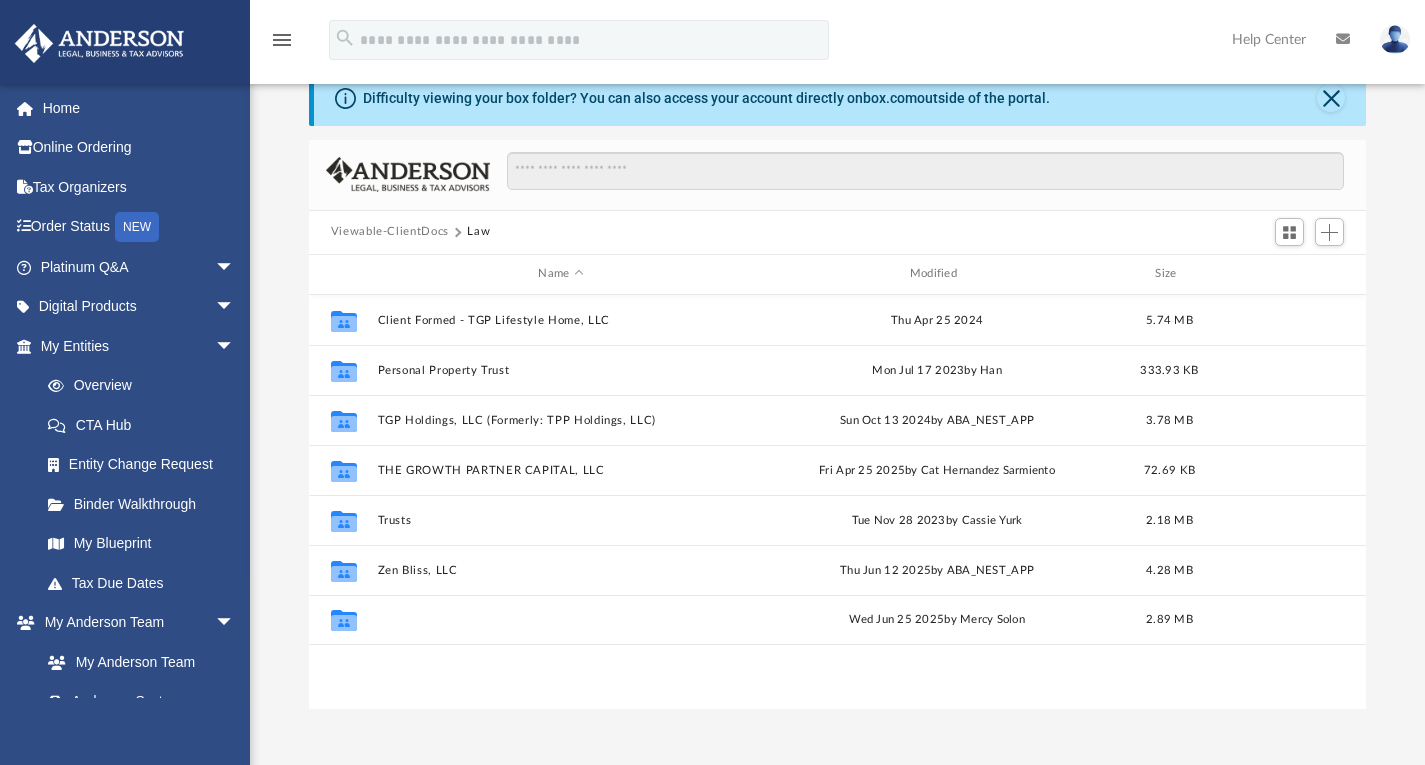 click on "ZEN MORTGAGE INC." at bounding box center [560, 619] 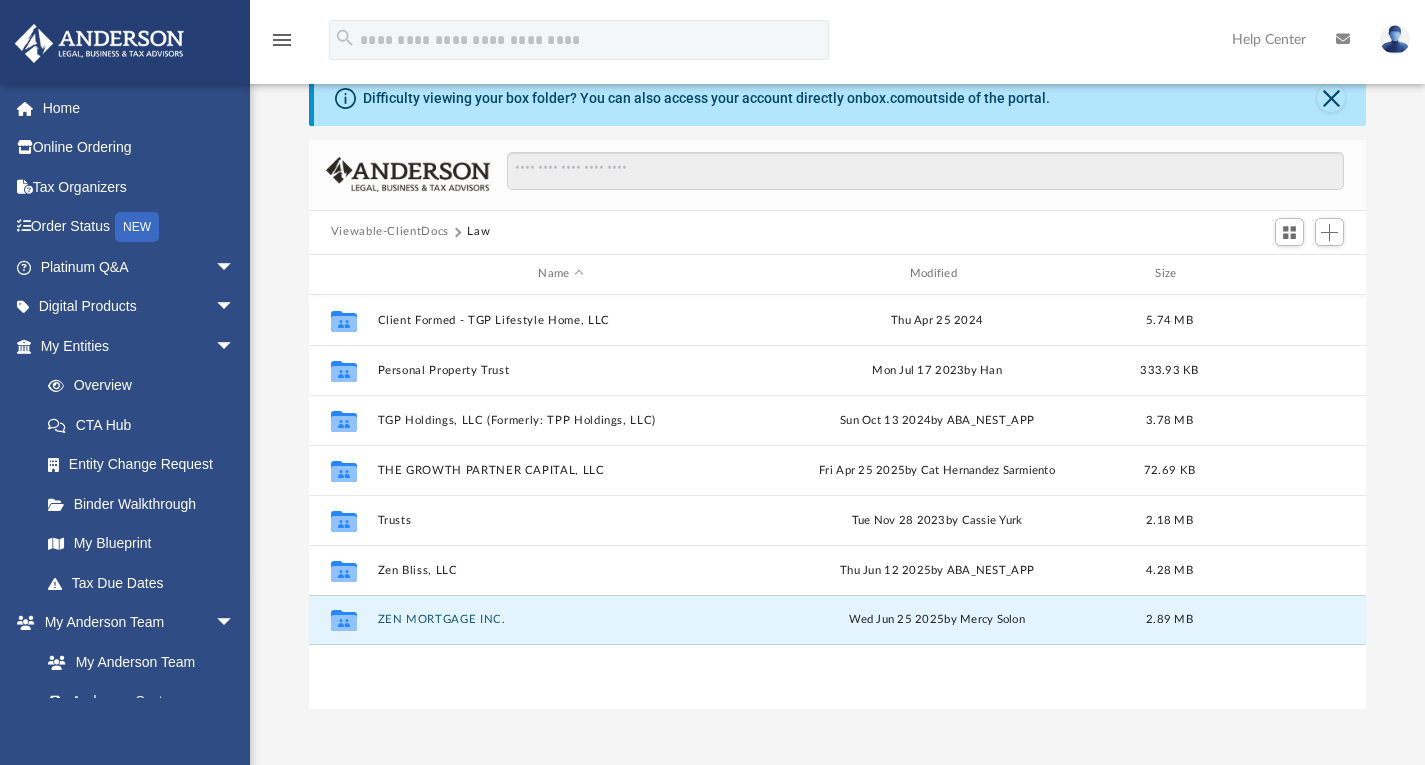 click on "ZEN MORTGAGE INC." at bounding box center [560, 619] 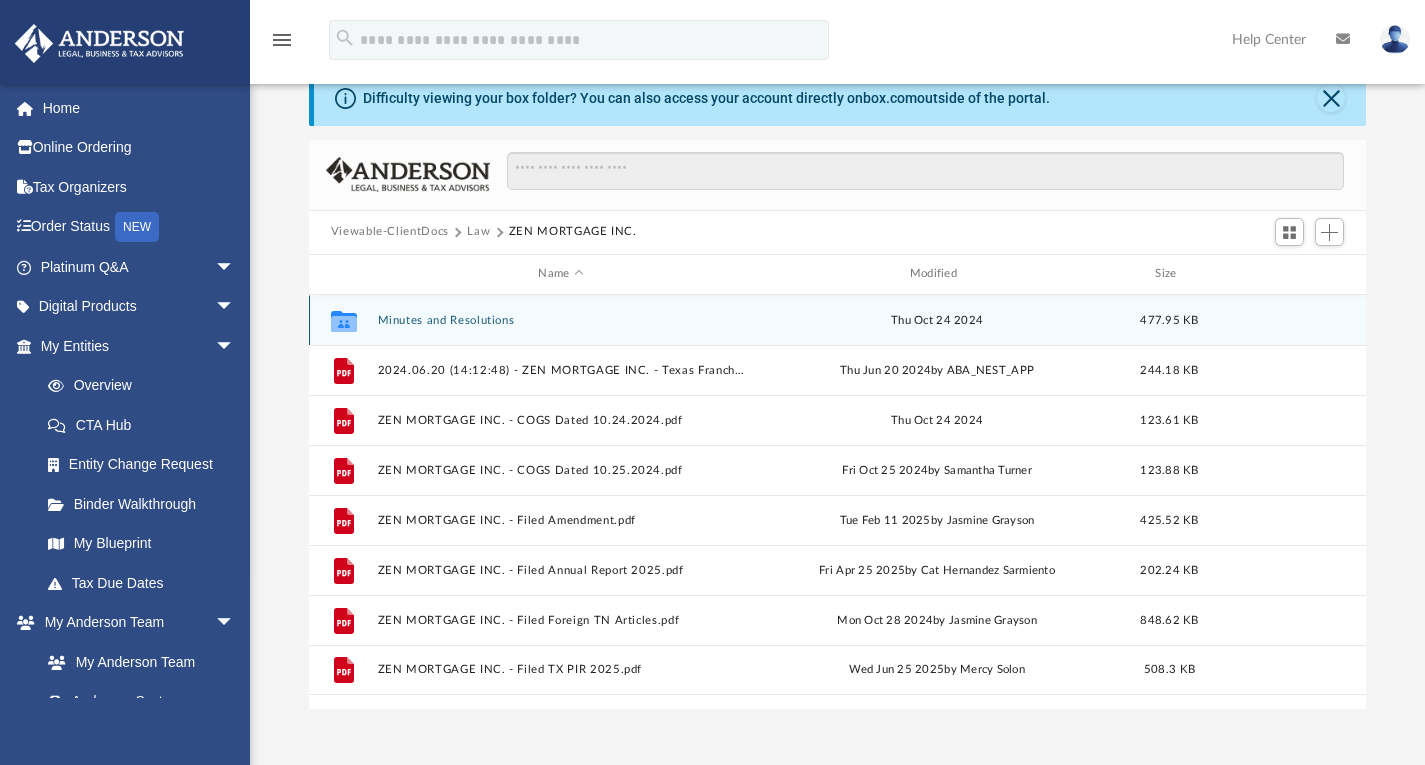 scroll, scrollTop: 82, scrollLeft: 0, axis: vertical 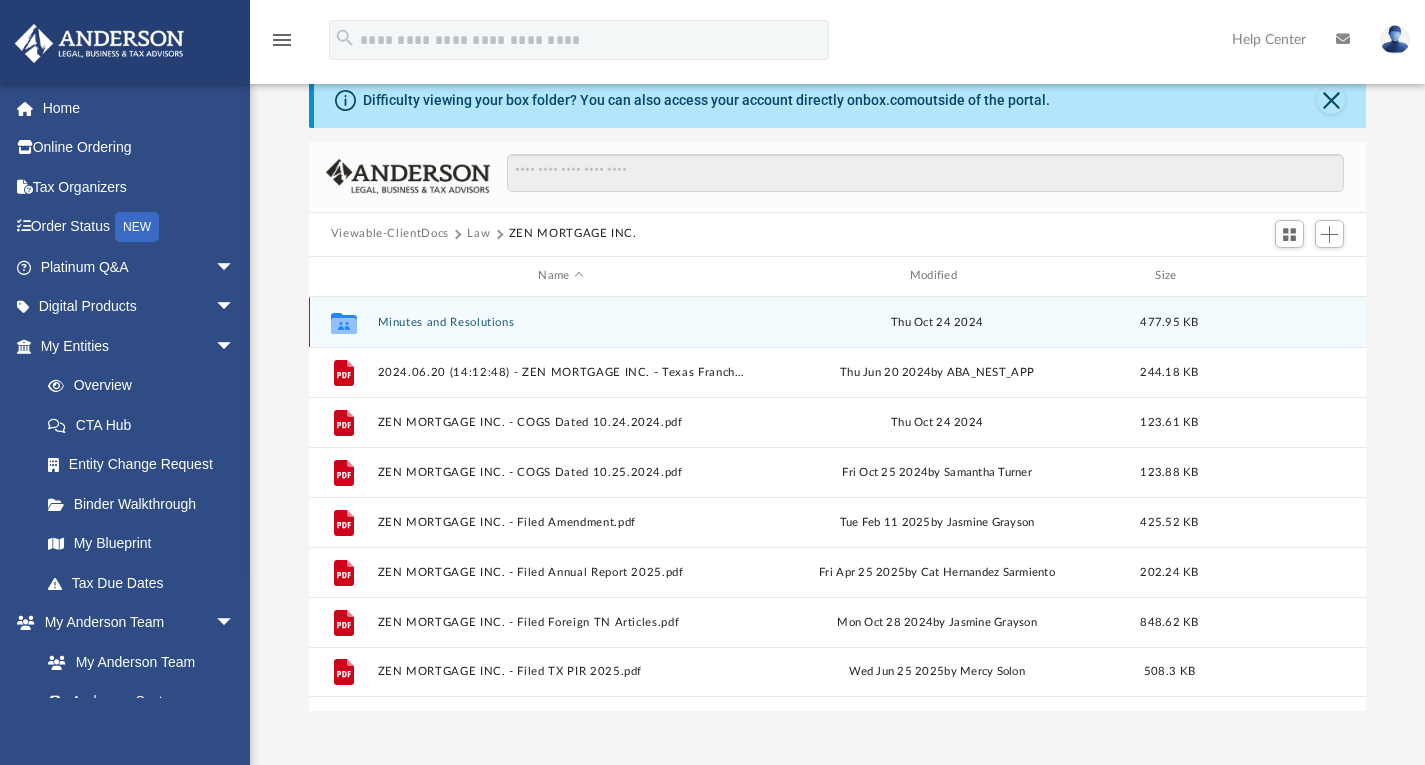 click on "Collaborated Folder Minutes and Resolutions Thu Oct 24 2024 477.95 KB" at bounding box center [838, 322] 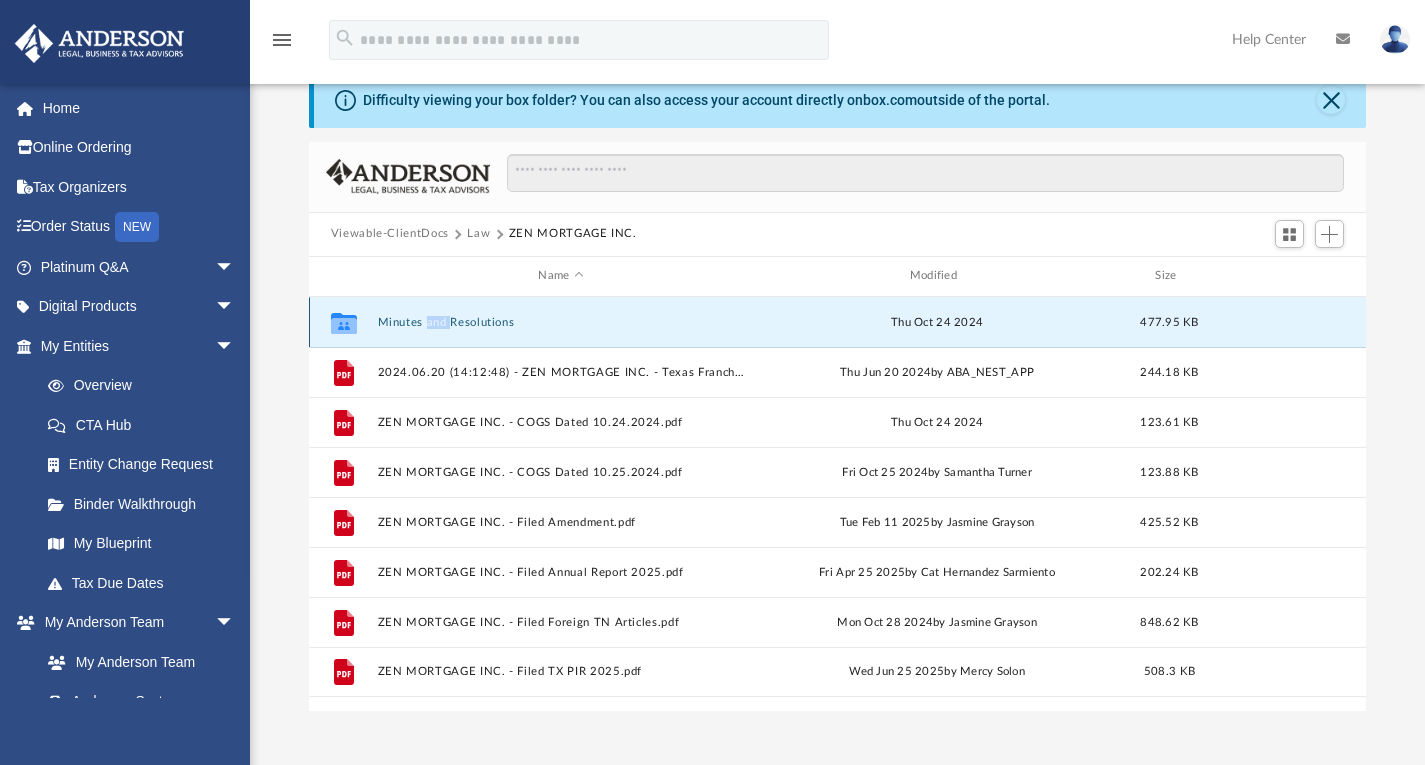 click on "Collaborated Folder Minutes and Resolutions Thu Oct 24 2024 477.95 KB" at bounding box center (838, 322) 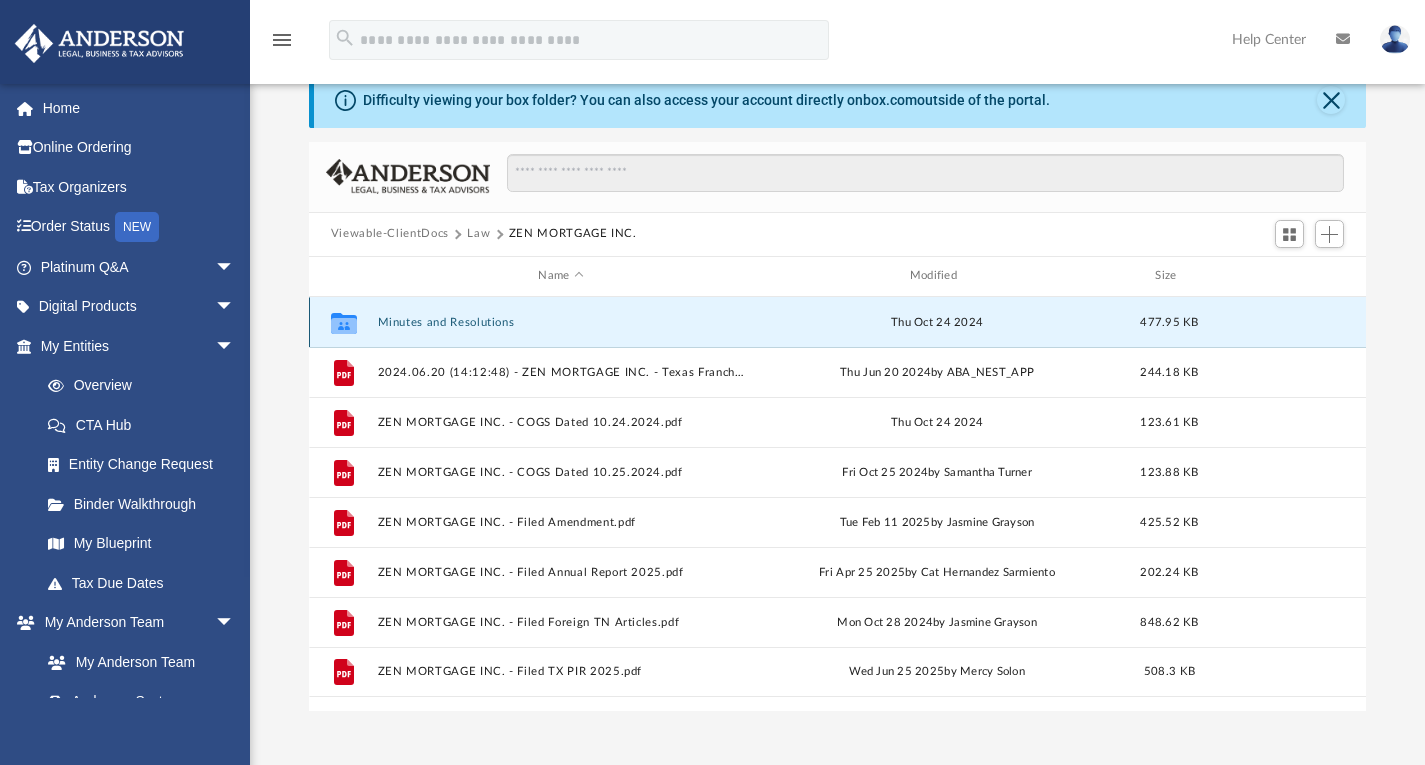 click 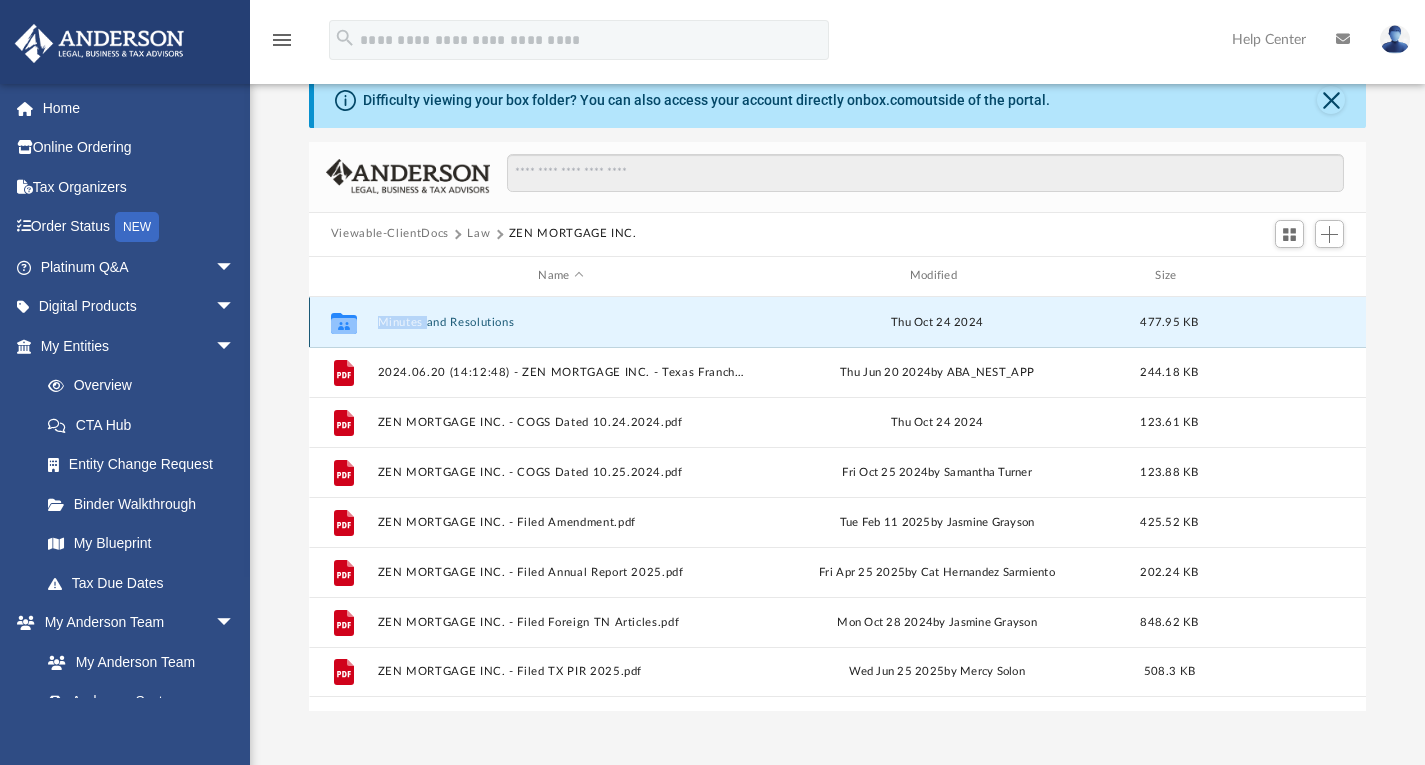click 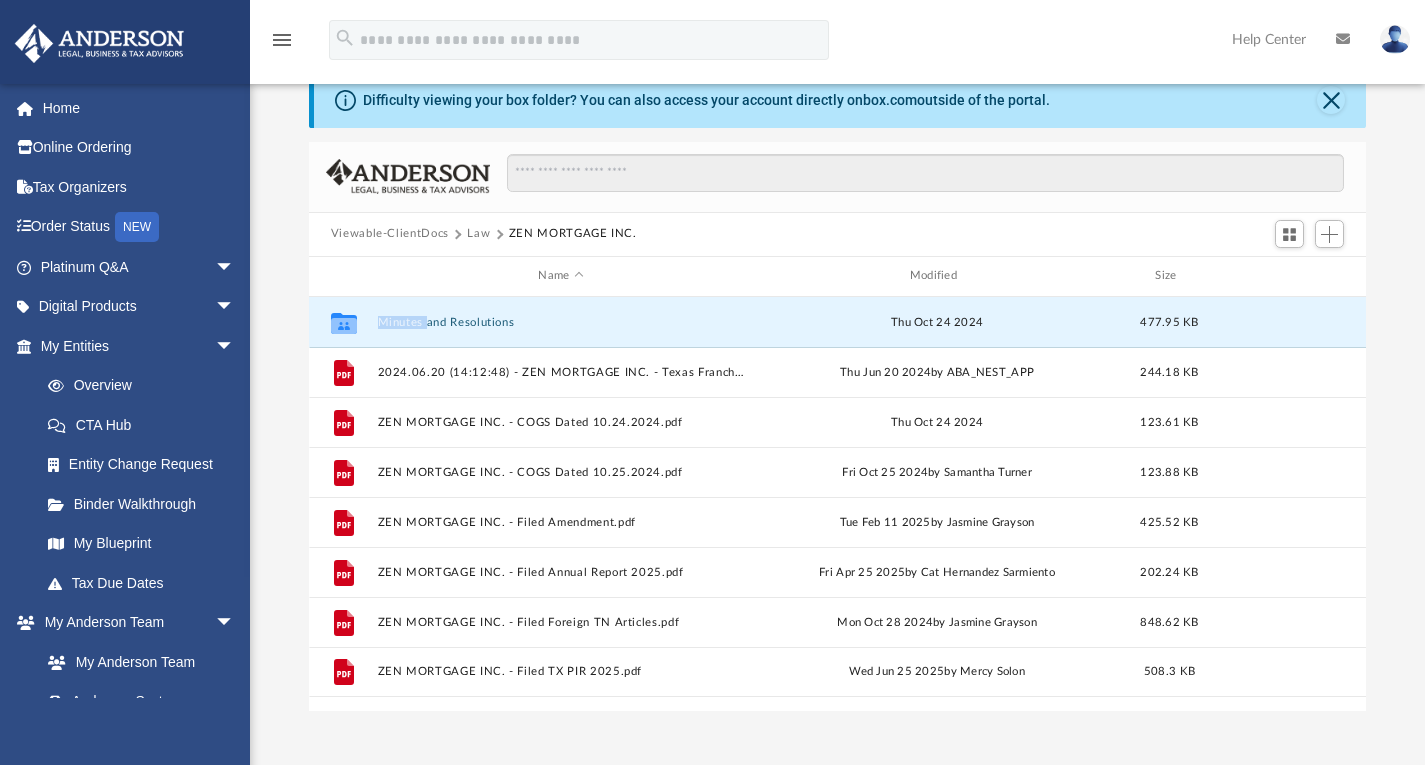 click on "Minutes and Resolutions" at bounding box center [560, 321] 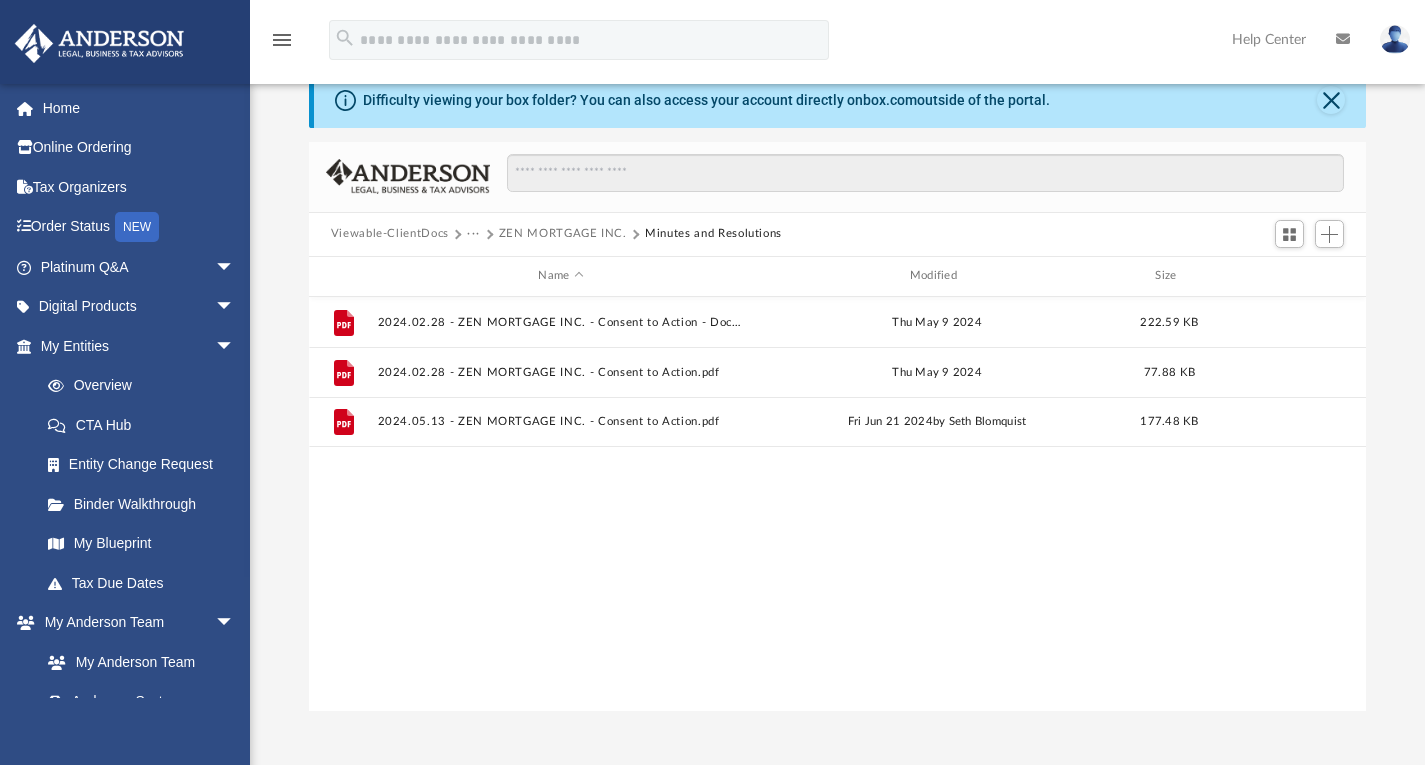 click on "ZEN MORTGAGE INC." at bounding box center [563, 234] 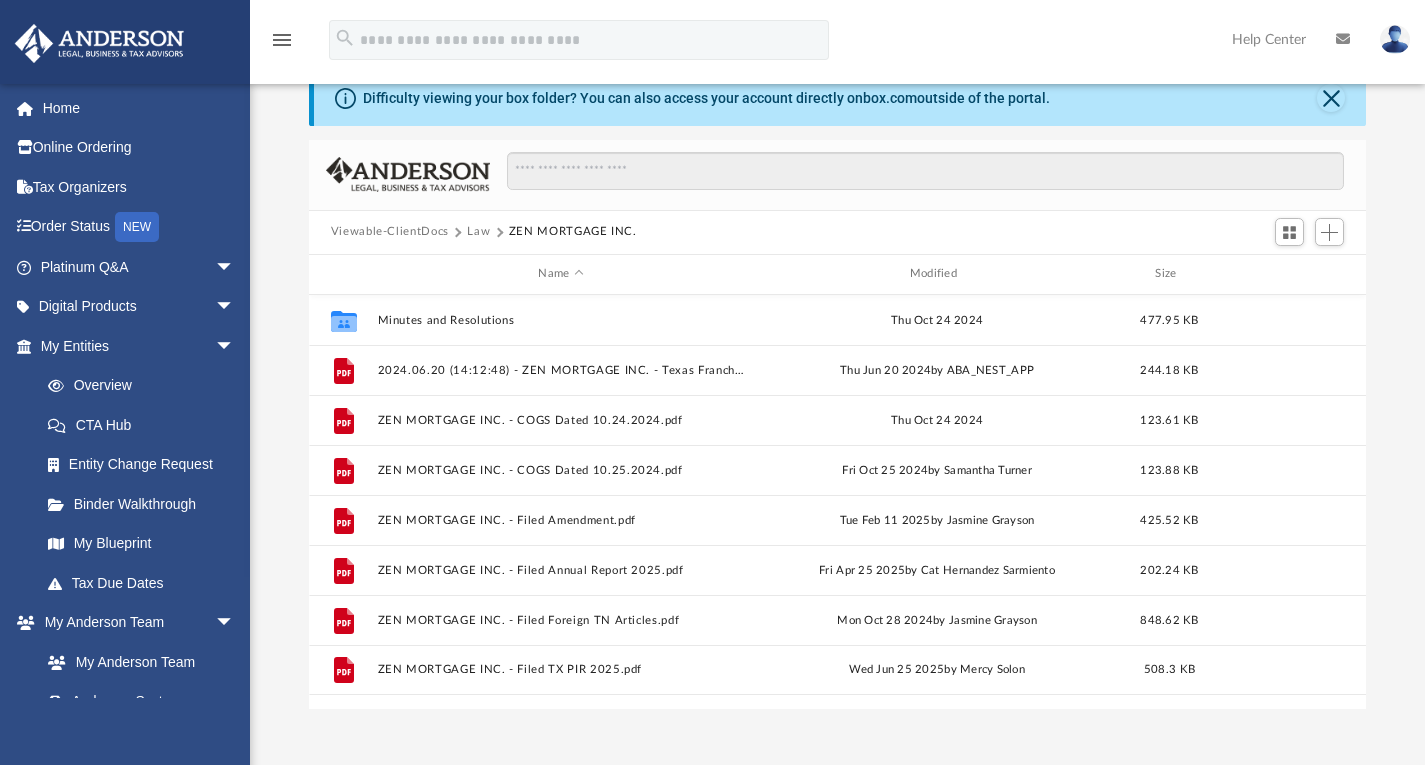 scroll, scrollTop: 61, scrollLeft: 0, axis: vertical 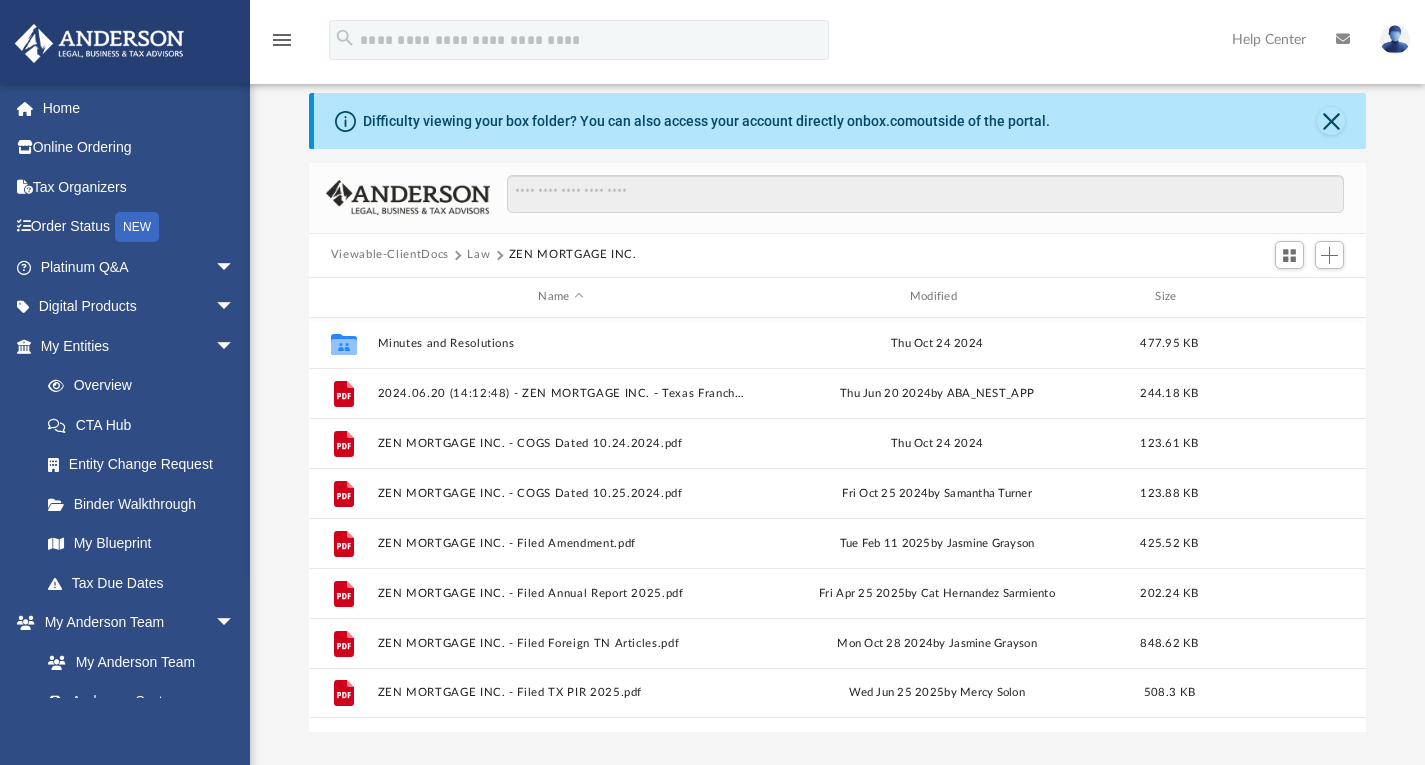 click on "Law" at bounding box center [478, 255] 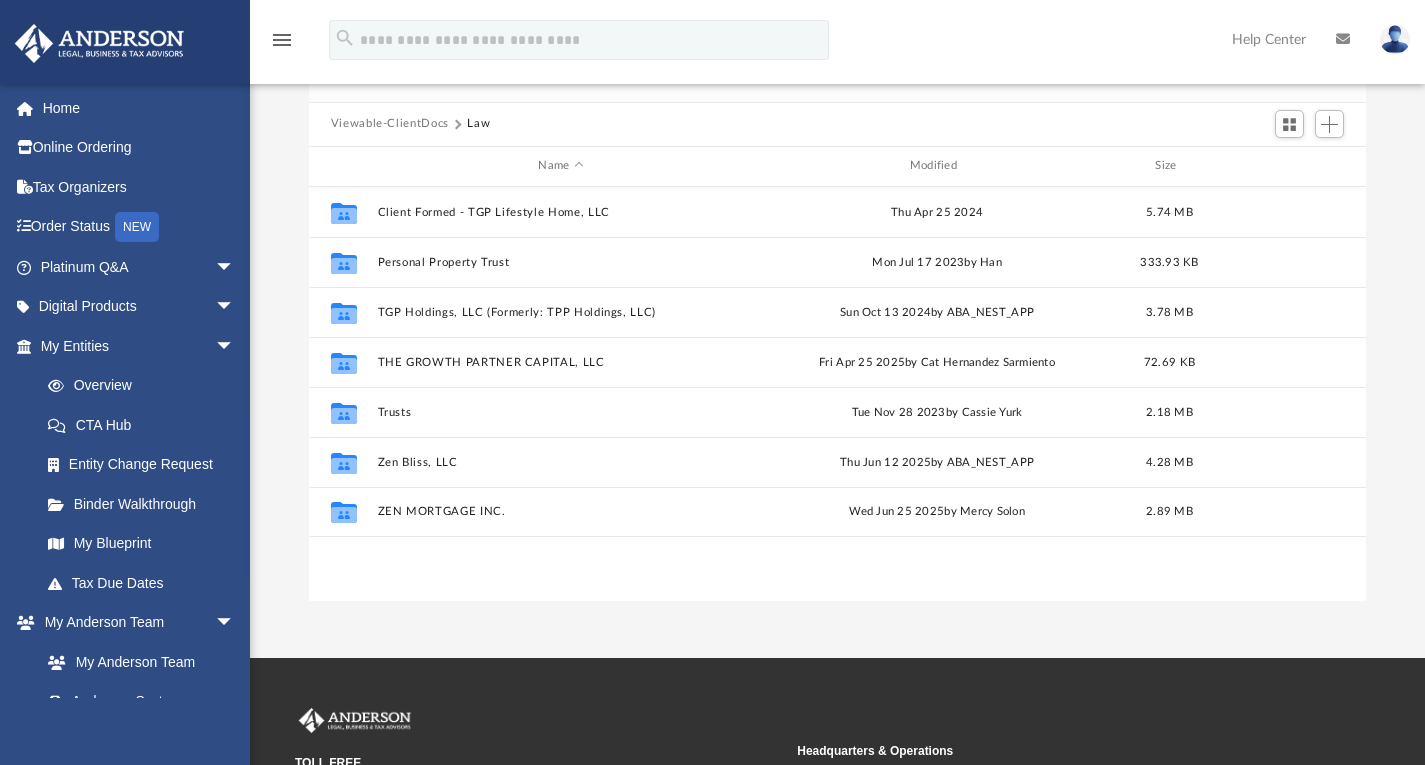 scroll, scrollTop: 0, scrollLeft: 0, axis: both 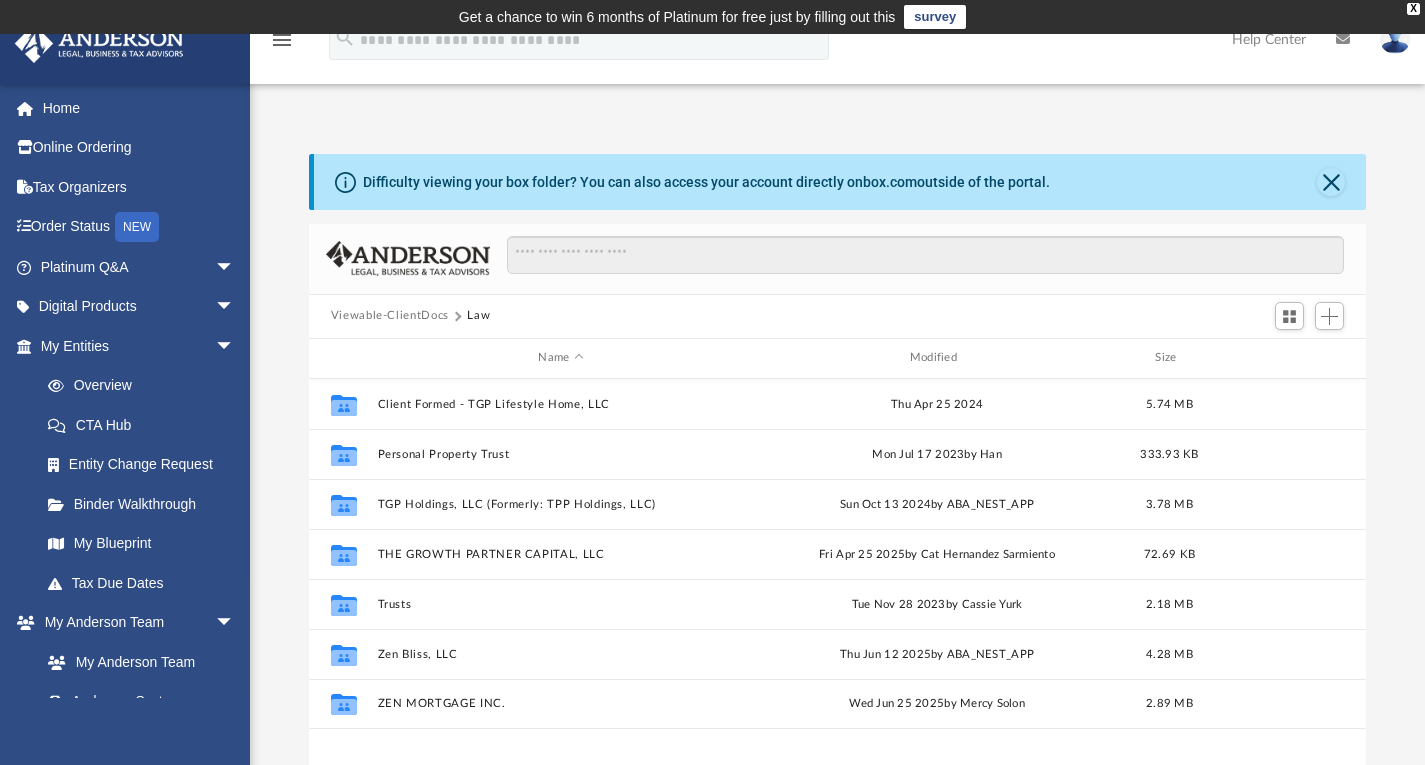 click on "Viewable-ClientDocs" at bounding box center (390, 316) 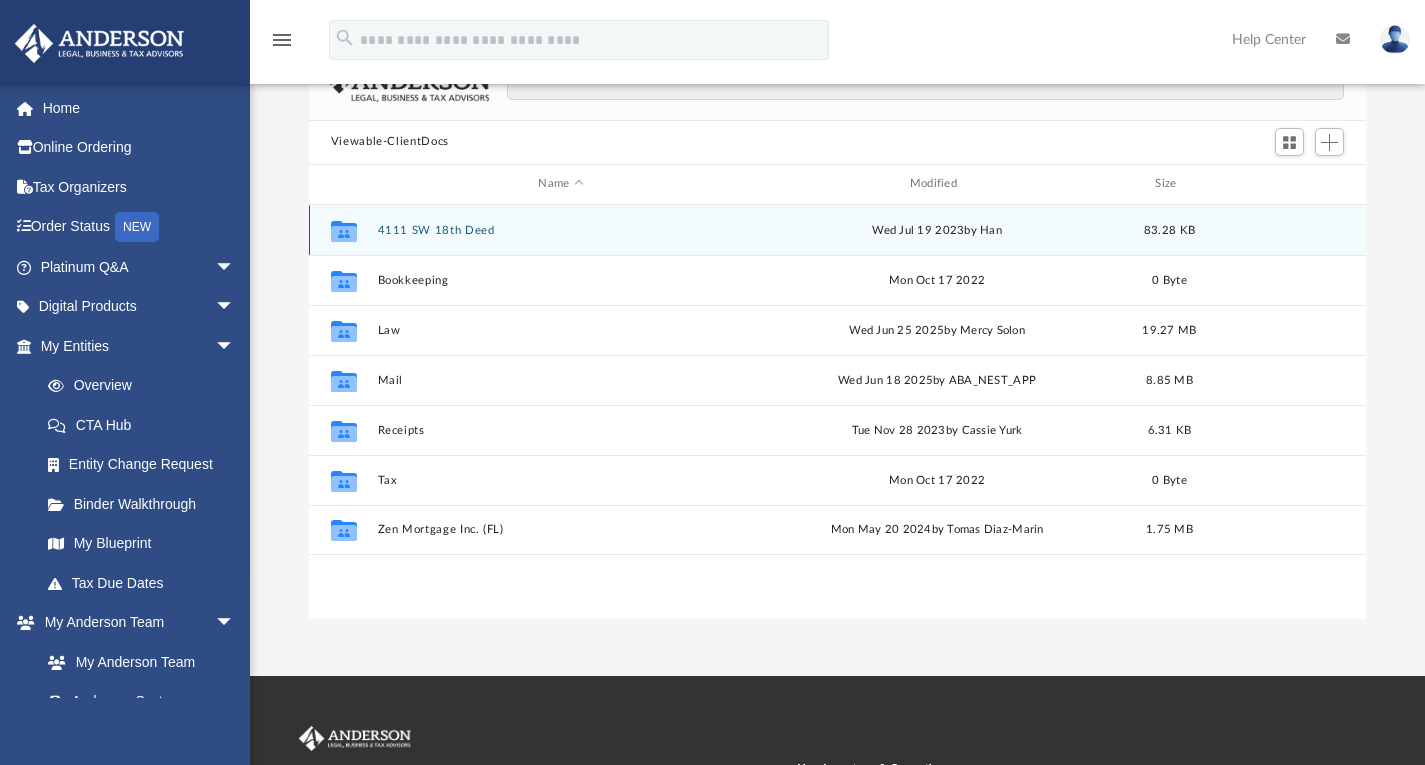 scroll, scrollTop: 173, scrollLeft: 0, axis: vertical 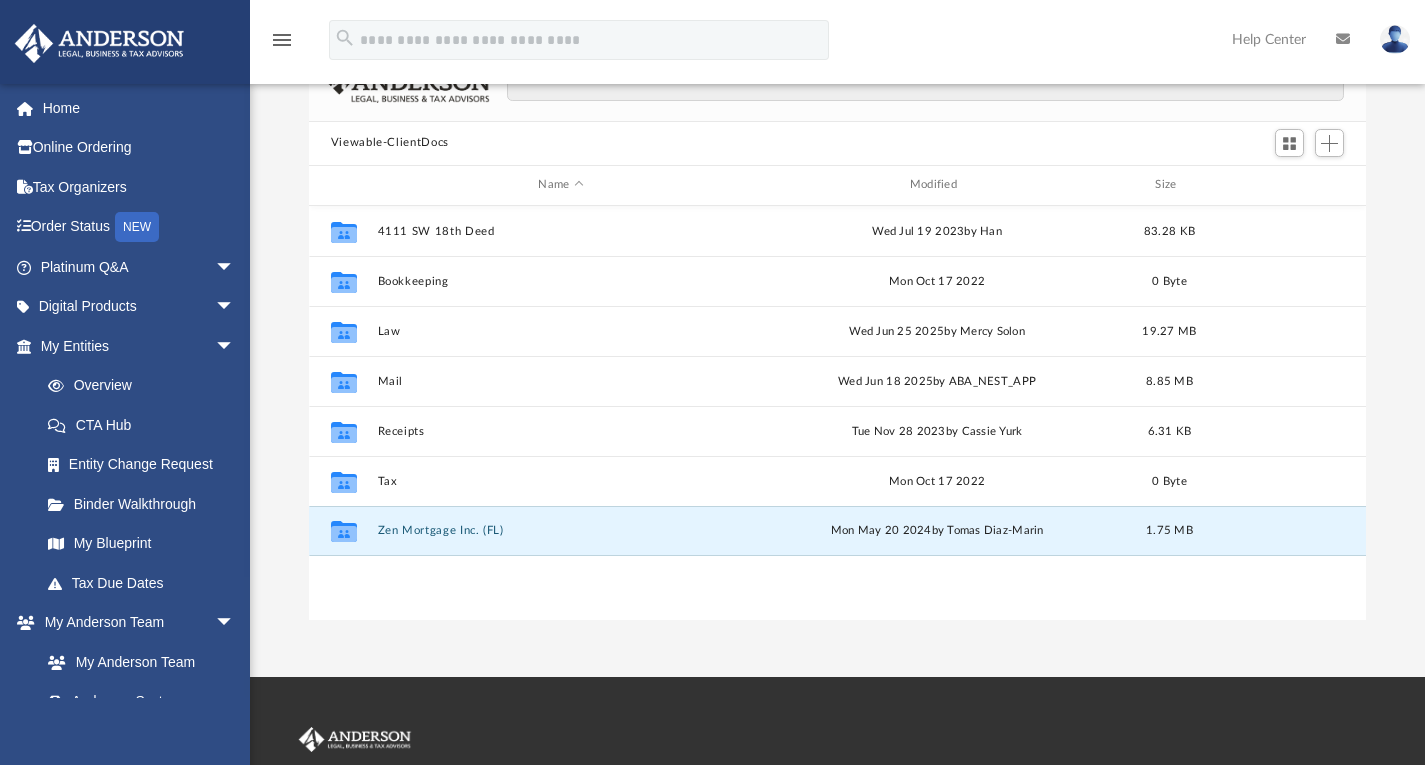 click on "Zen Mortgage Inc. (FL)" at bounding box center [560, 530] 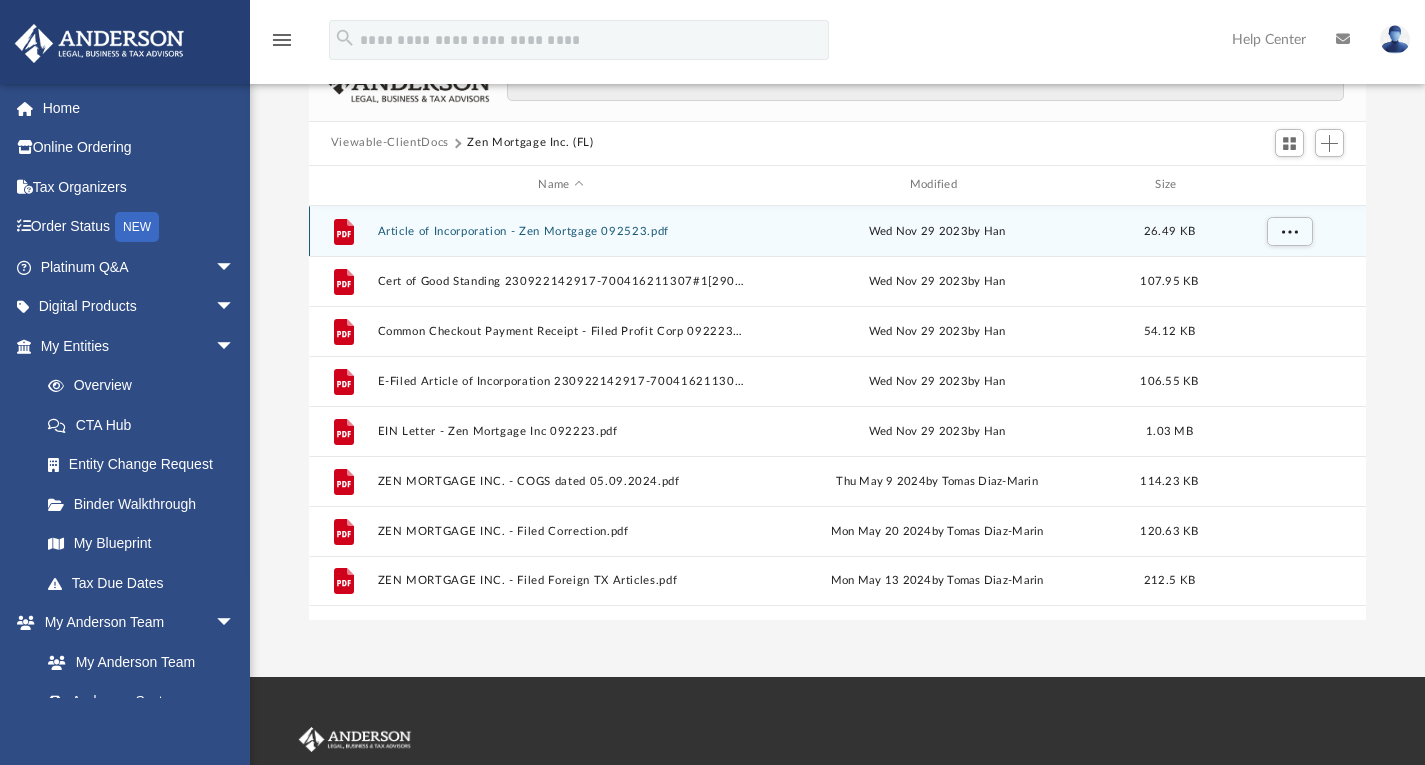 scroll, scrollTop: 0, scrollLeft: 0, axis: both 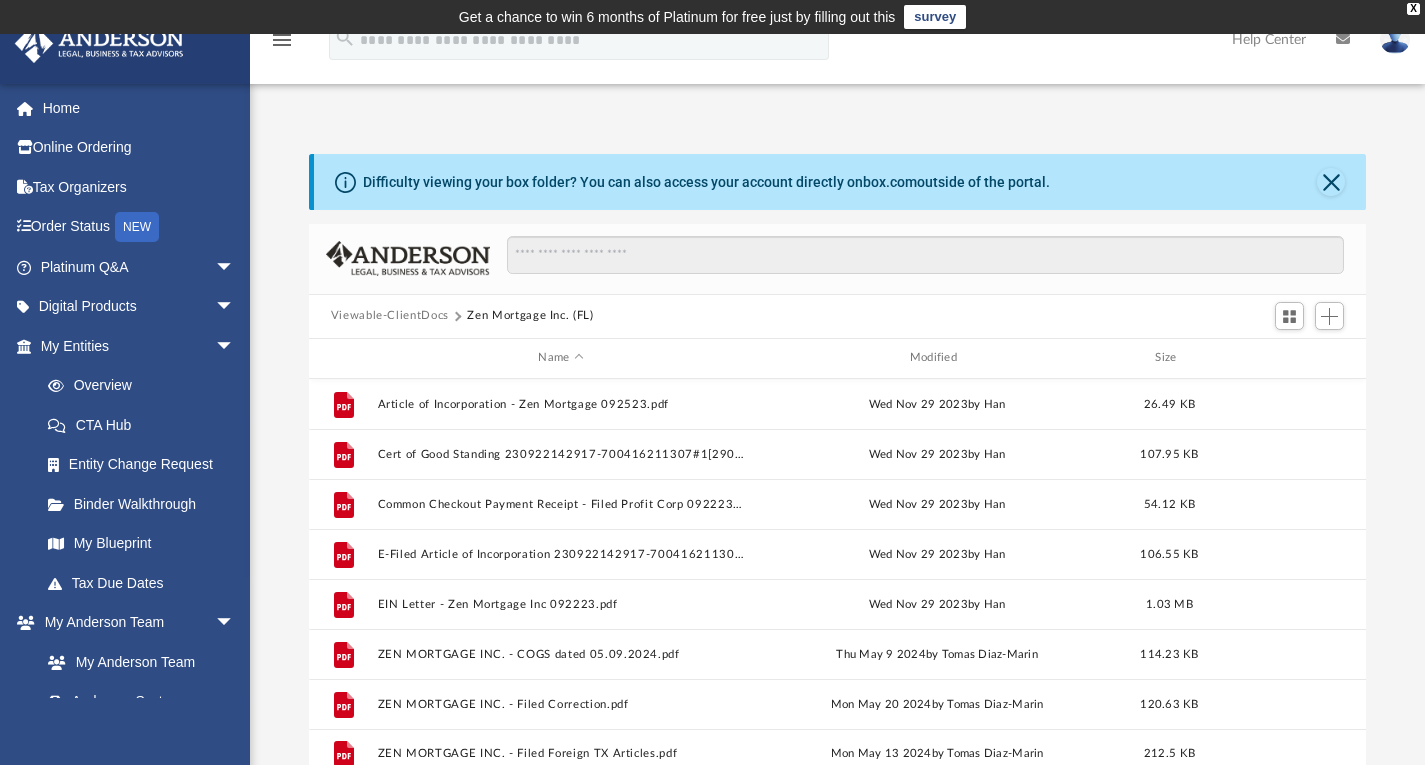 click on "Viewable-ClientDocs" at bounding box center [390, 316] 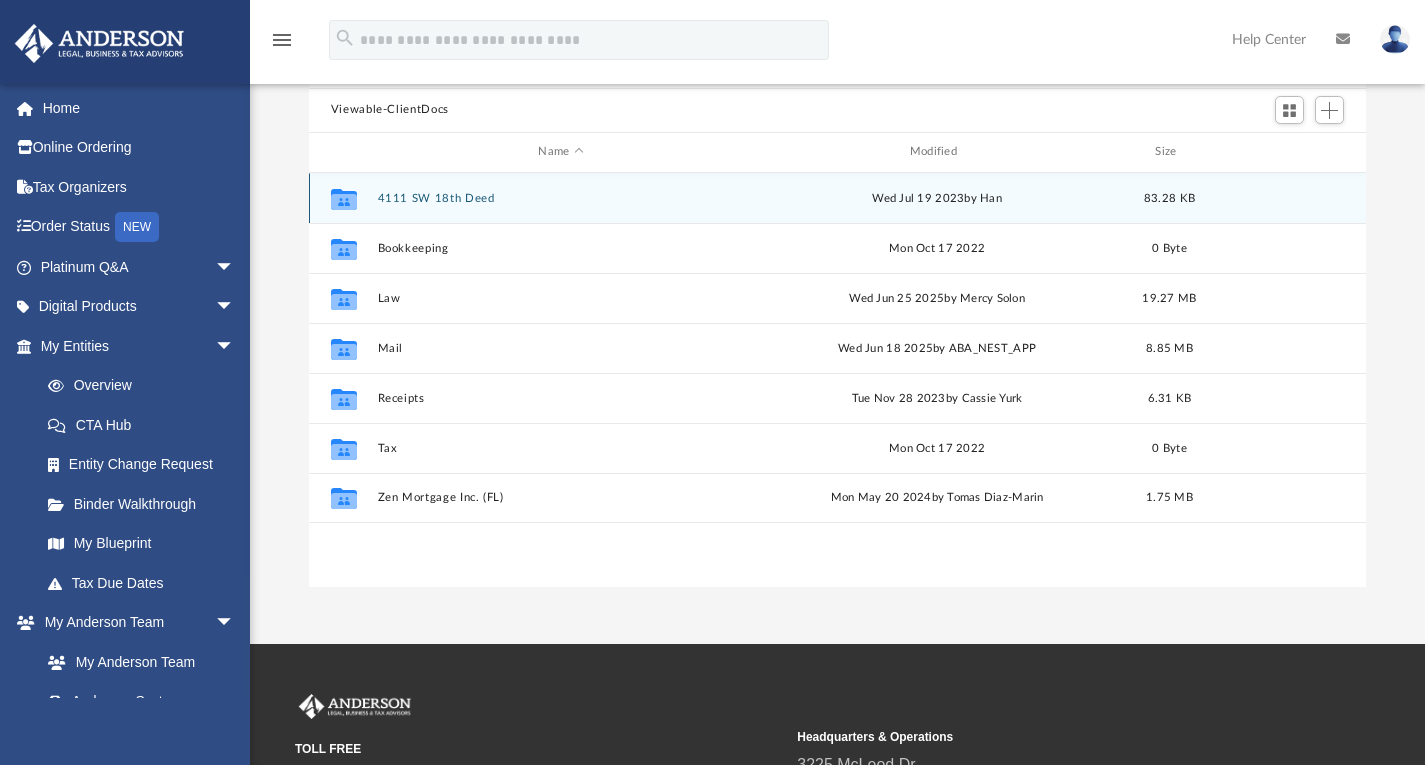 scroll, scrollTop: 207, scrollLeft: 0, axis: vertical 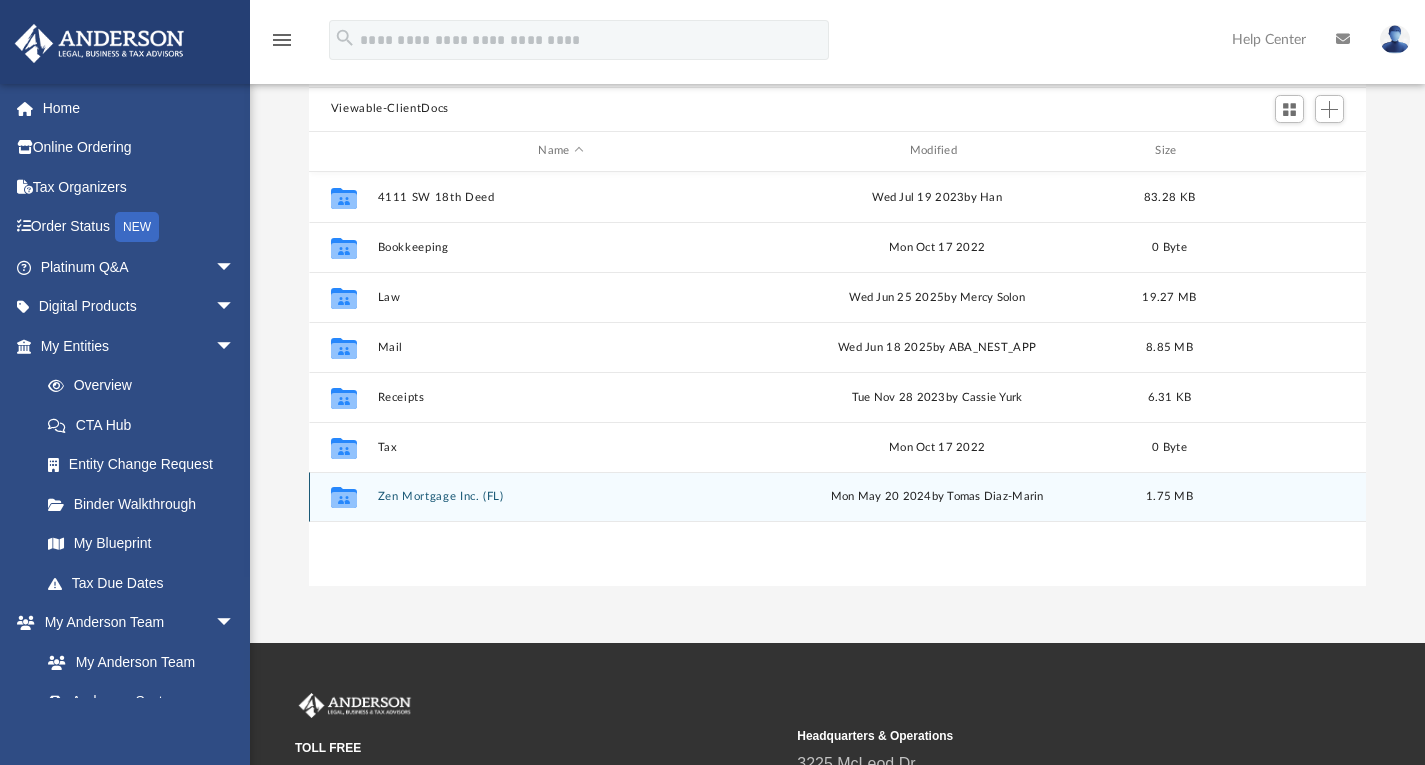 click on "Collaborated Folder Zen Mortgage Inc. (FL) Mon May 20 2024  by Tomas Diaz-Marin 1.75 MB" at bounding box center [838, 497] 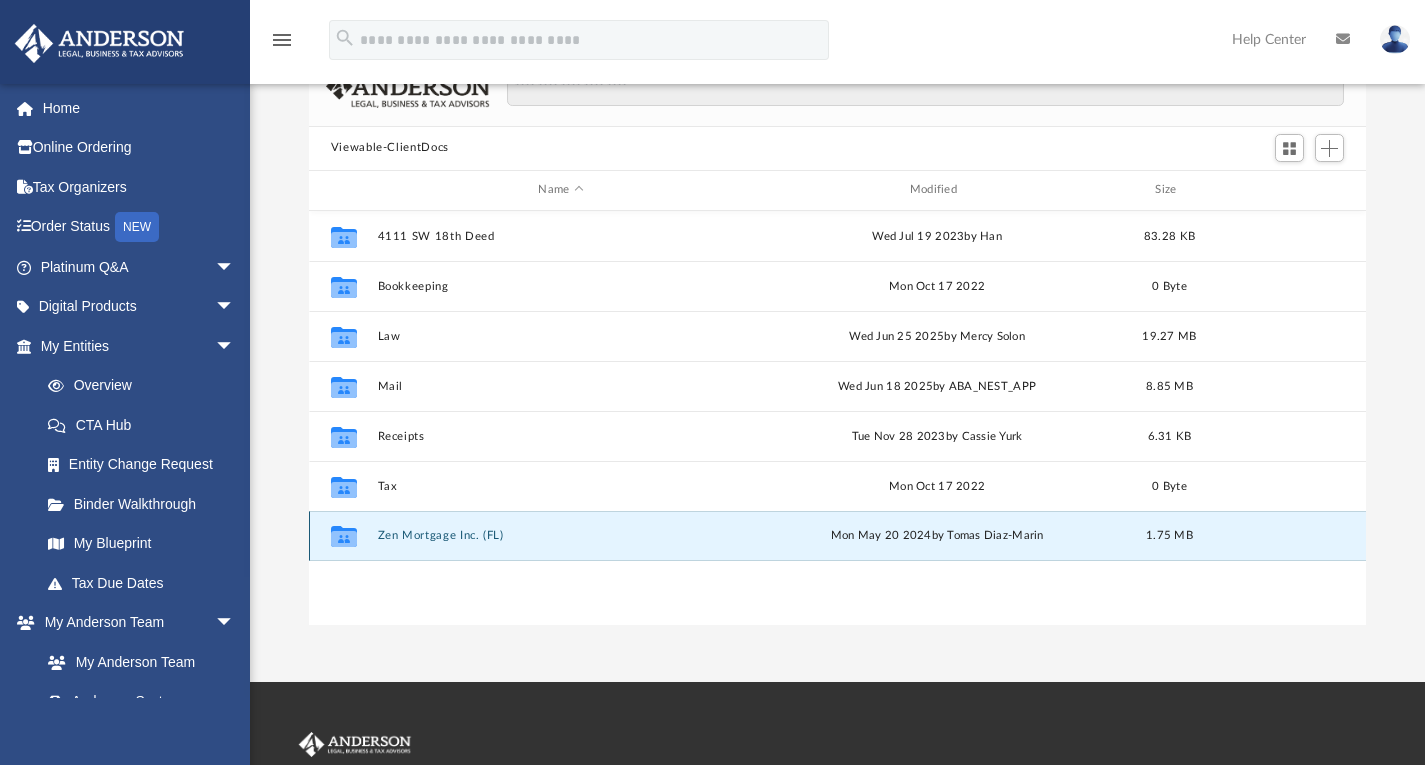 scroll, scrollTop: 169, scrollLeft: 0, axis: vertical 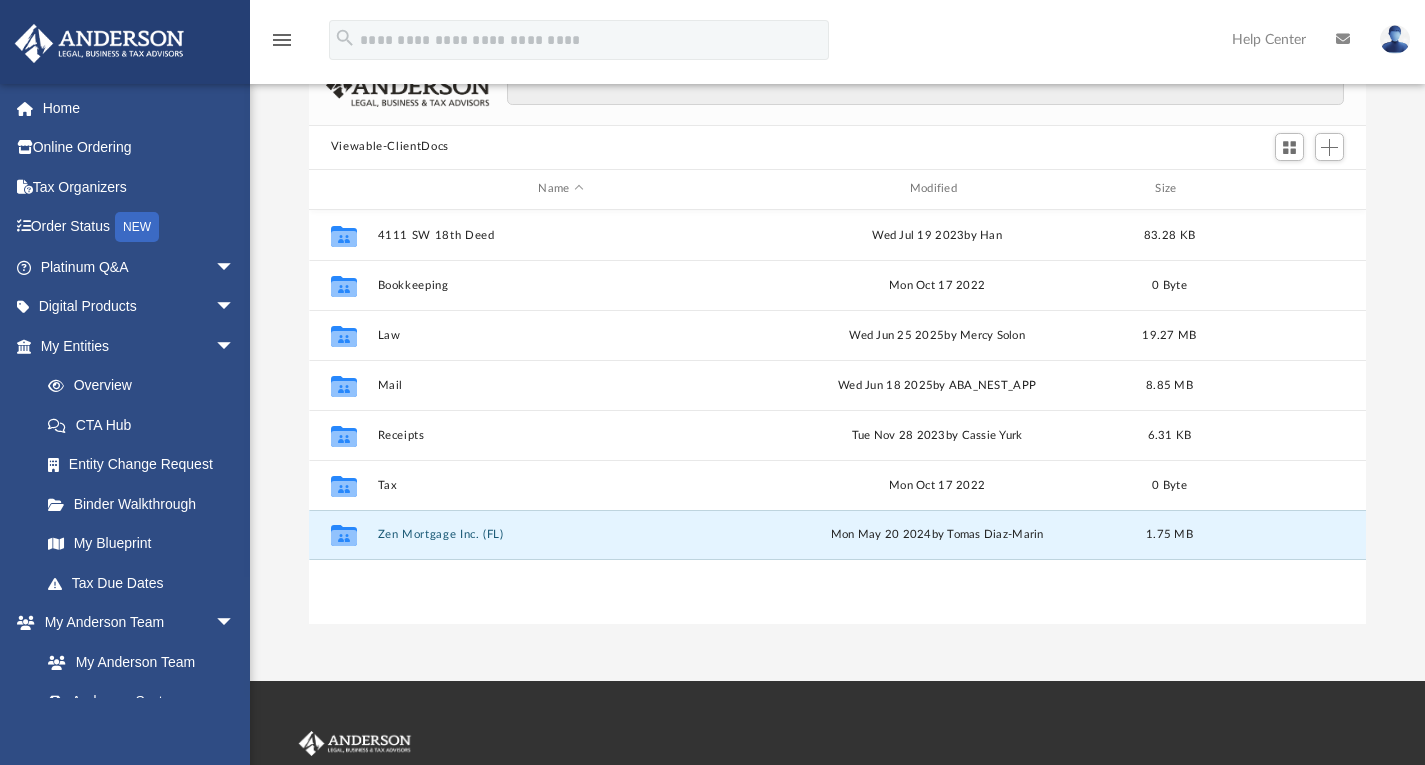 click on "Zen Mortgage Inc. (FL)" at bounding box center (560, 534) 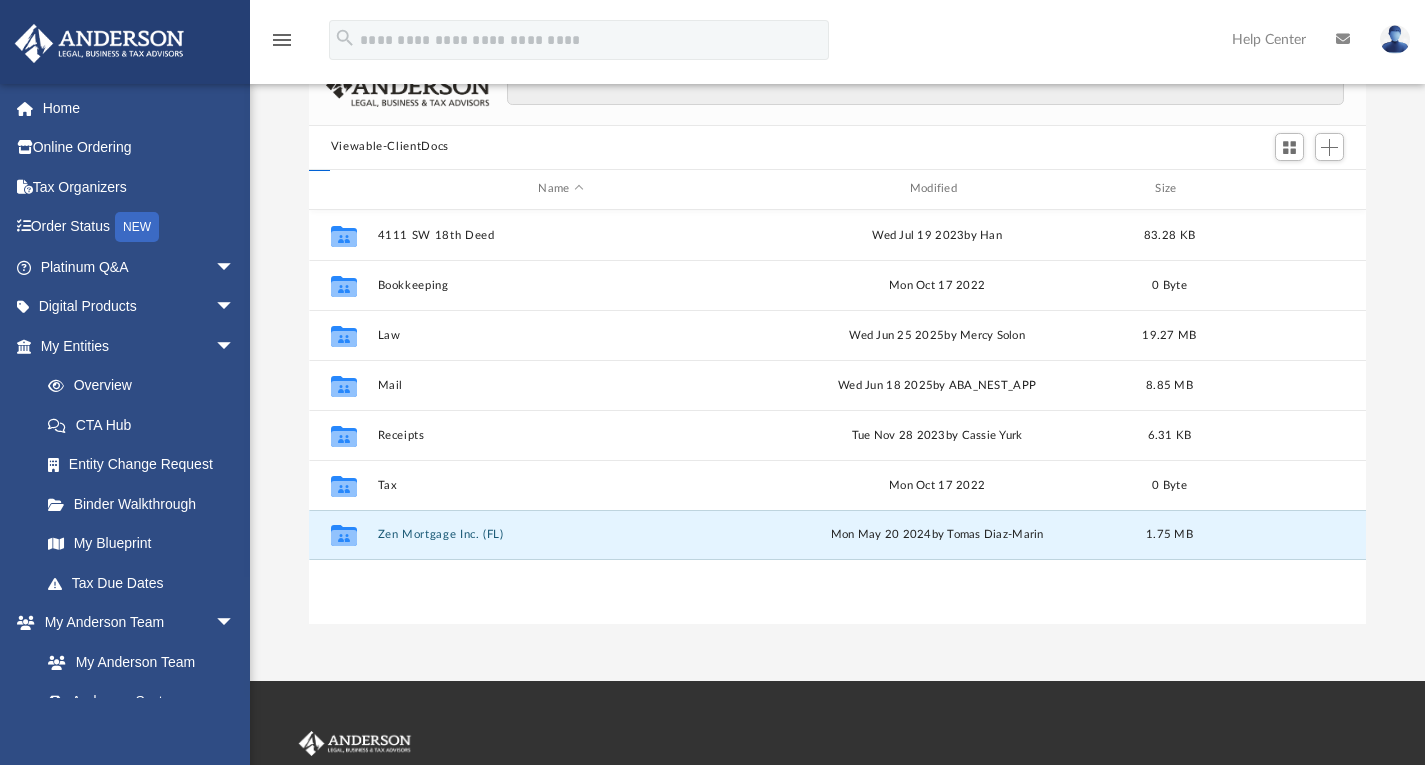 click on "Zen Mortgage Inc. (FL)" at bounding box center [560, 534] 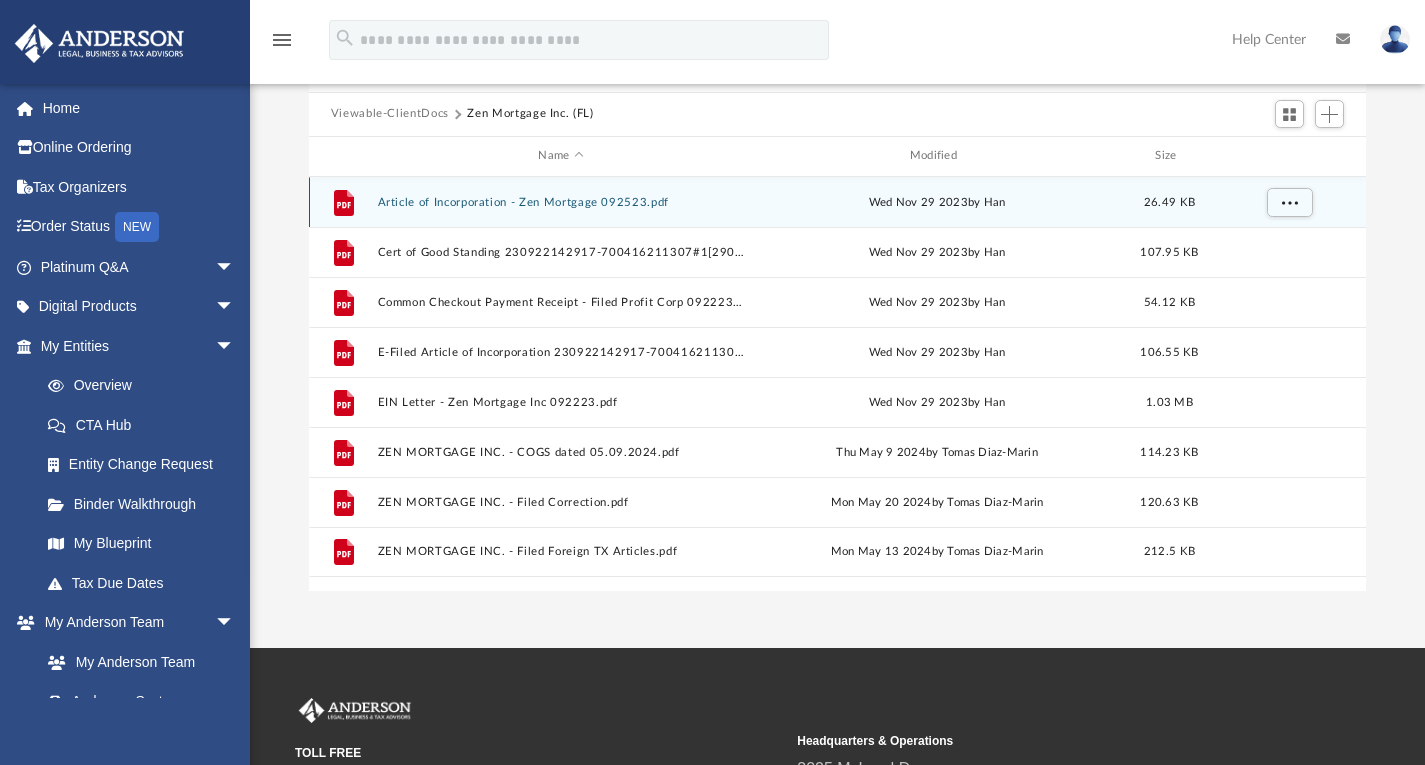 scroll, scrollTop: 203, scrollLeft: 0, axis: vertical 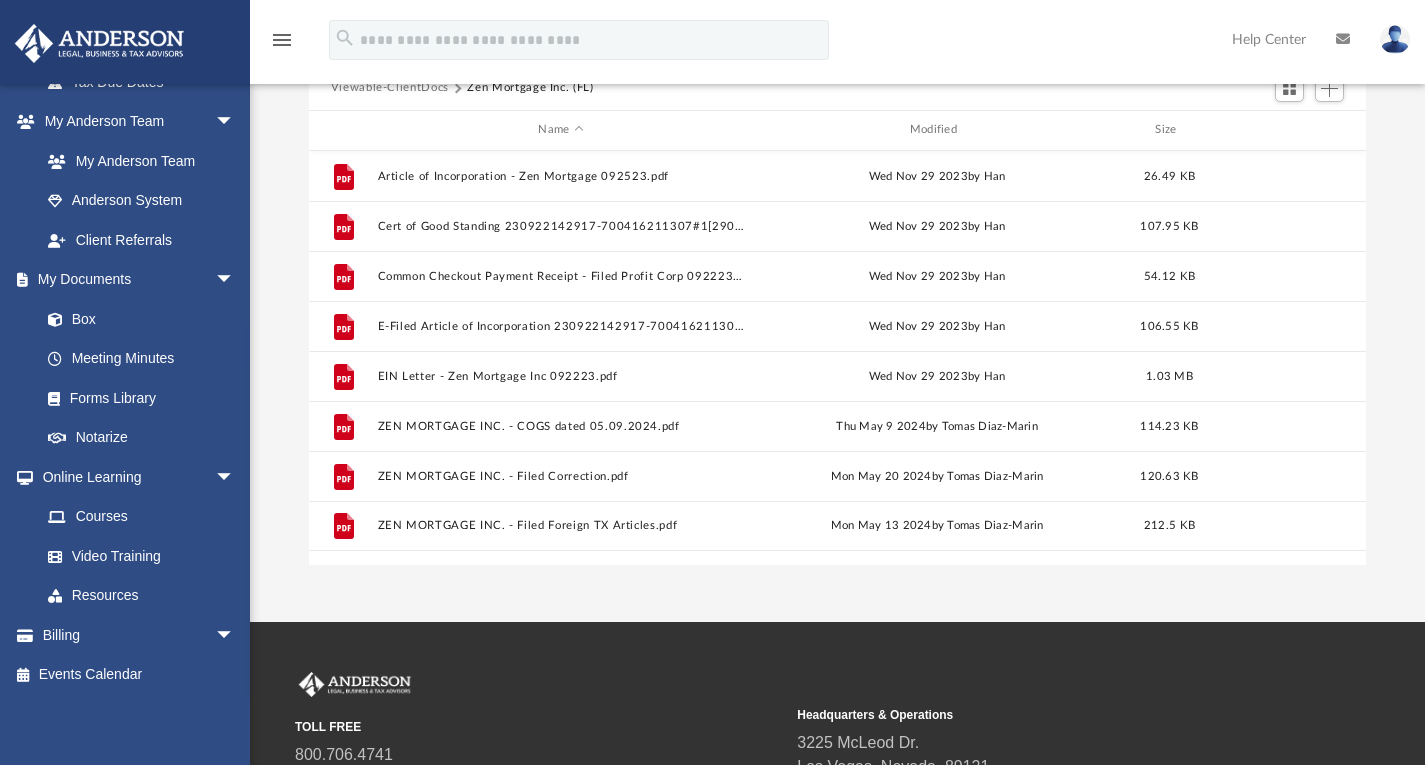 click on "arrow_drop_down" at bounding box center (235, 635) 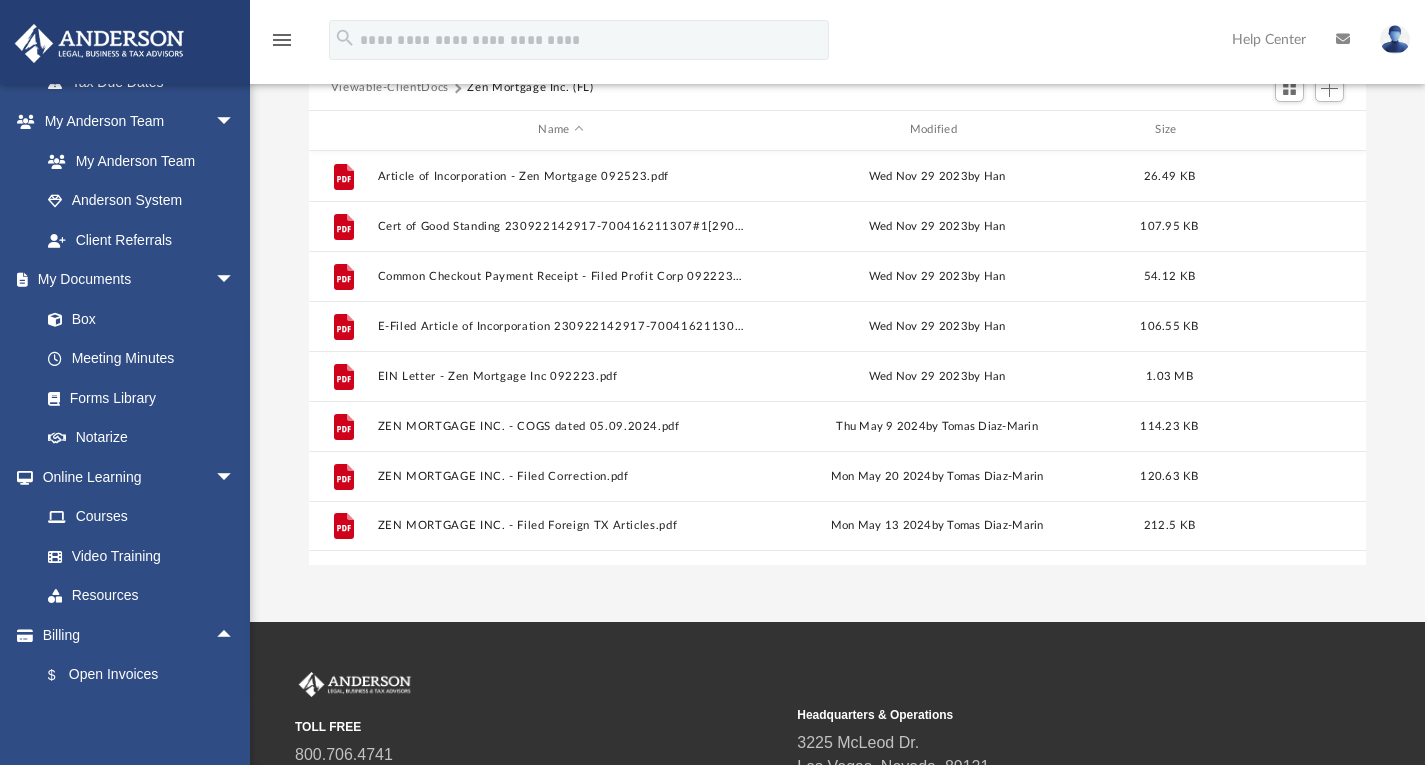 scroll, scrollTop: 621, scrollLeft: 0, axis: vertical 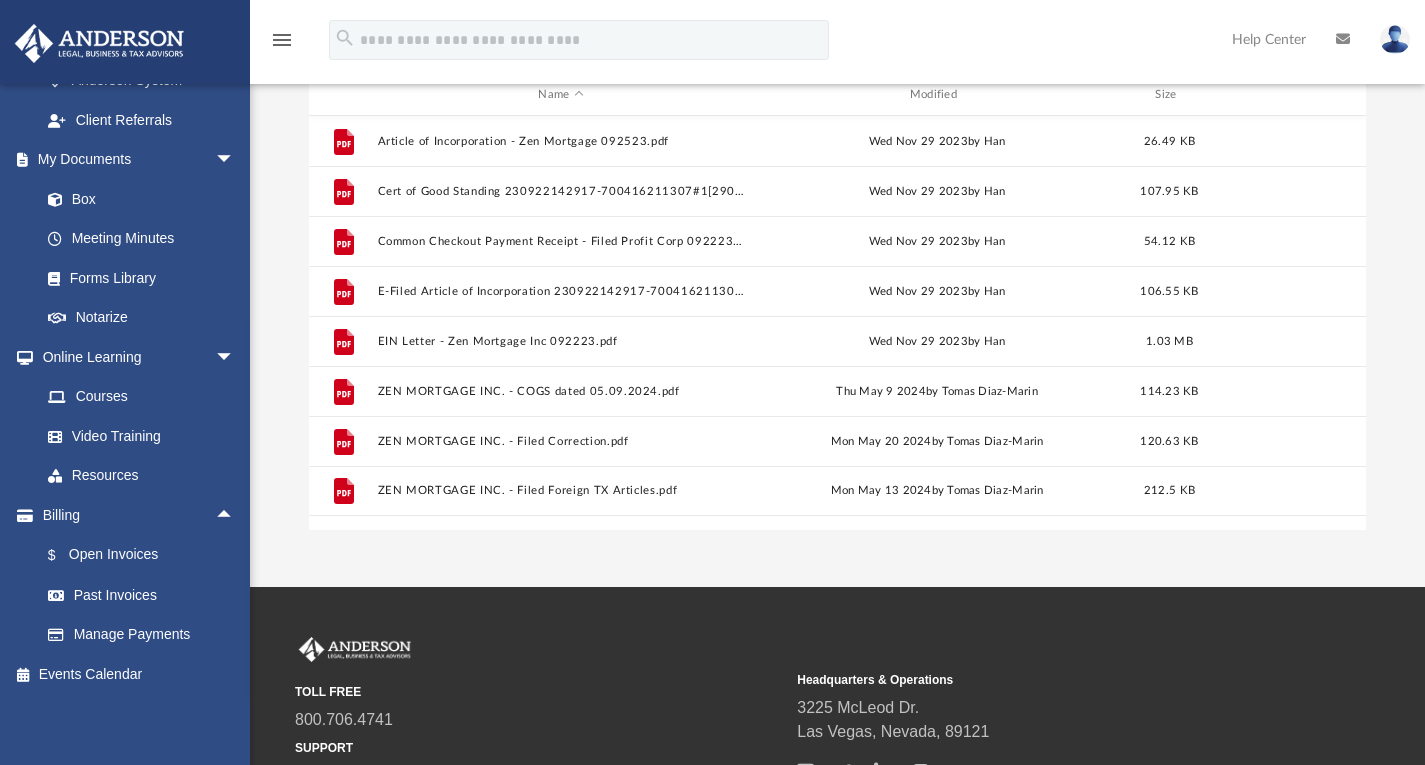 click on "Past Invoices" at bounding box center [146, 595] 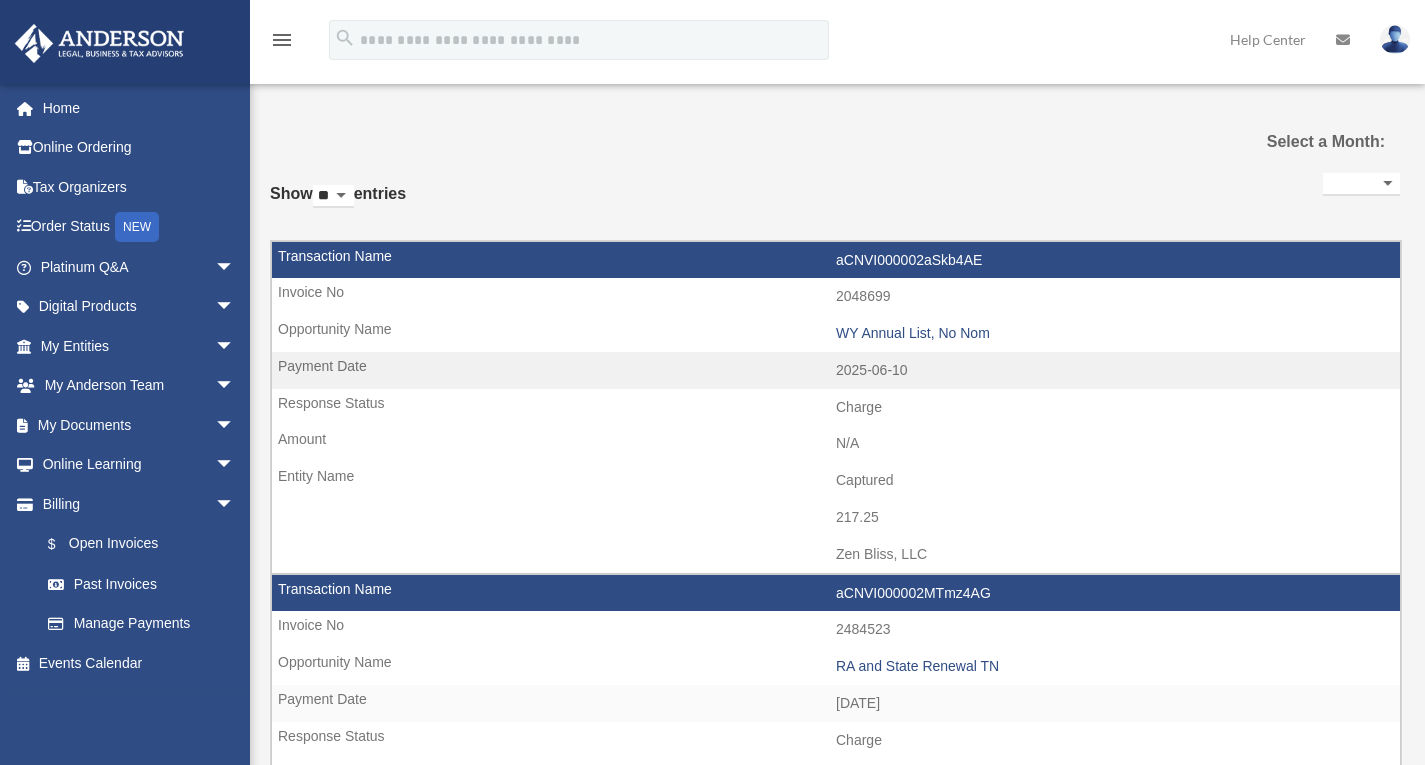 select 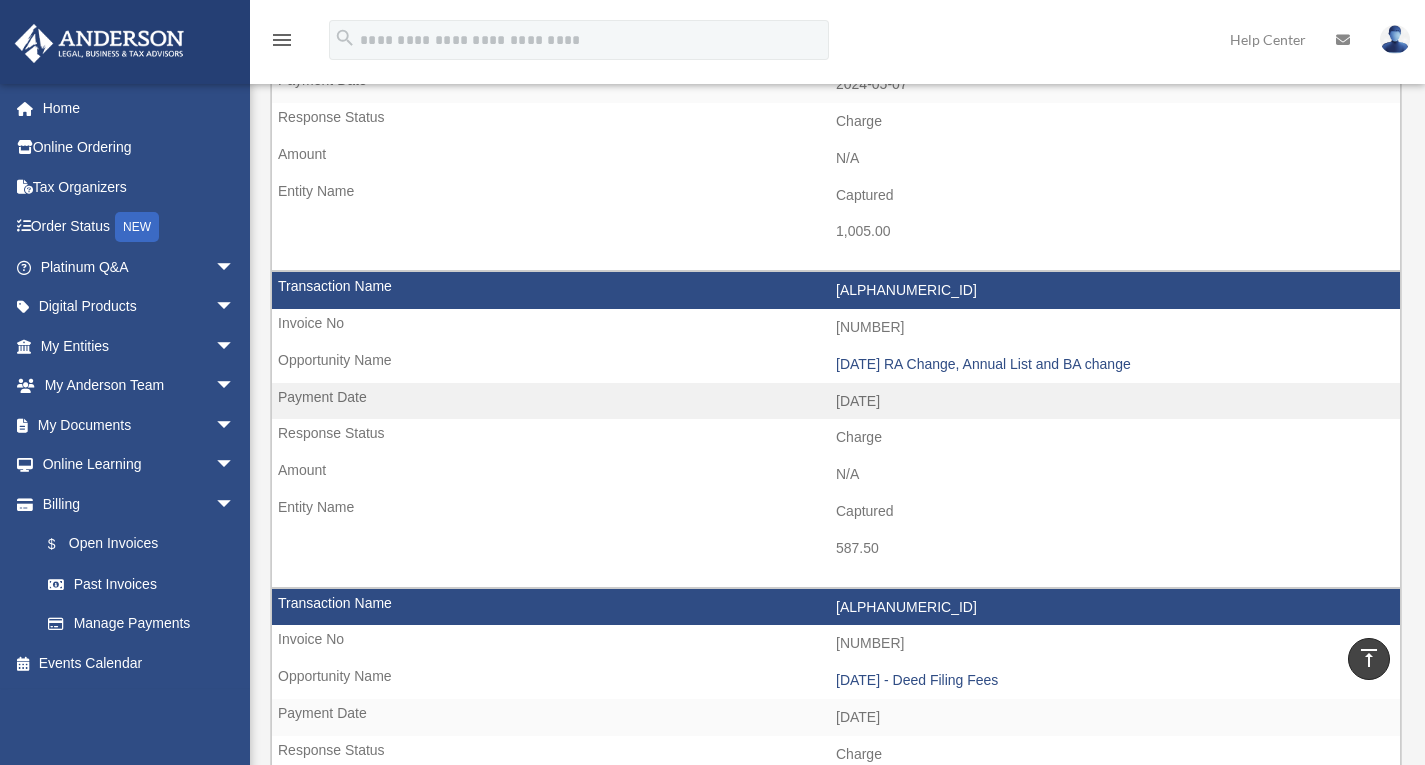 scroll, scrollTop: 2637, scrollLeft: 0, axis: vertical 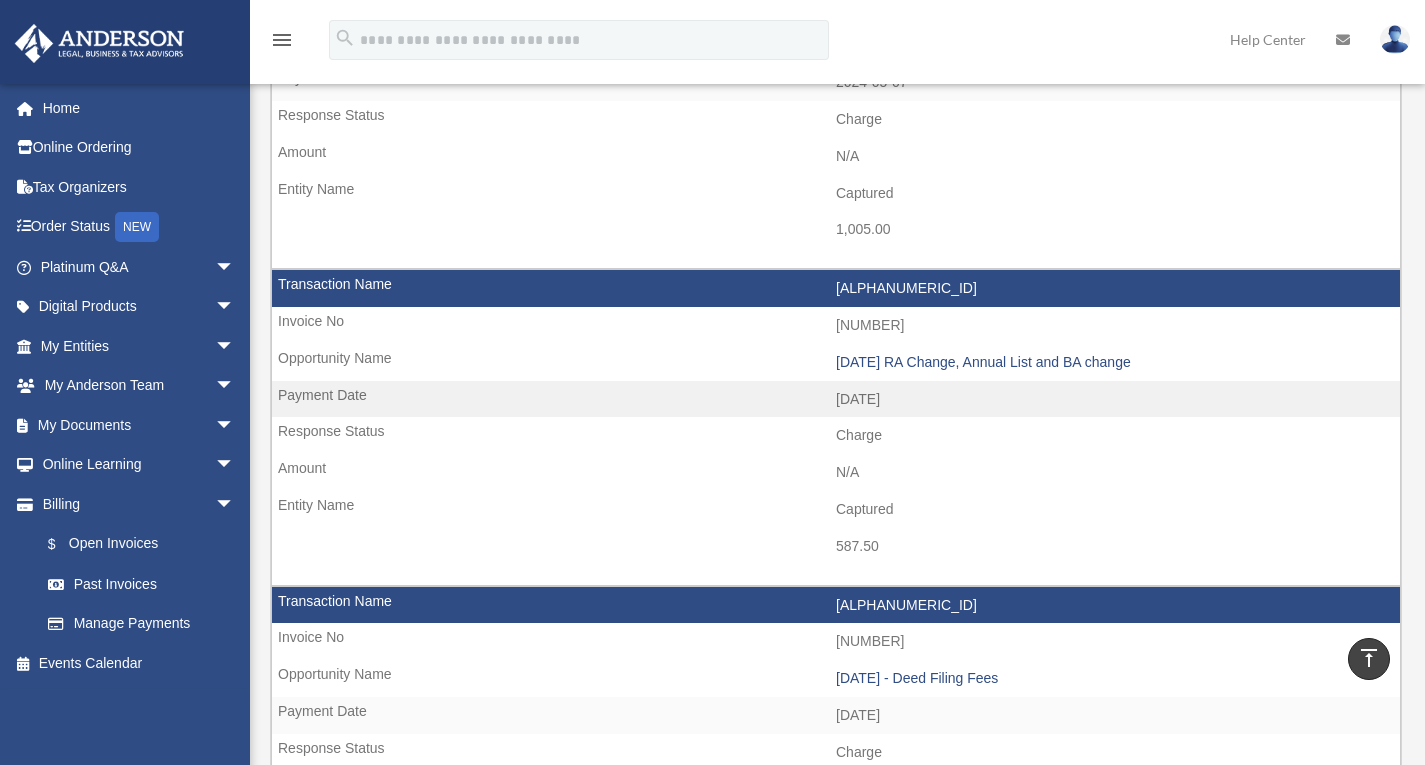 click on "[DATE] RA Change, Annual List and BA change" at bounding box center (1113, 362) 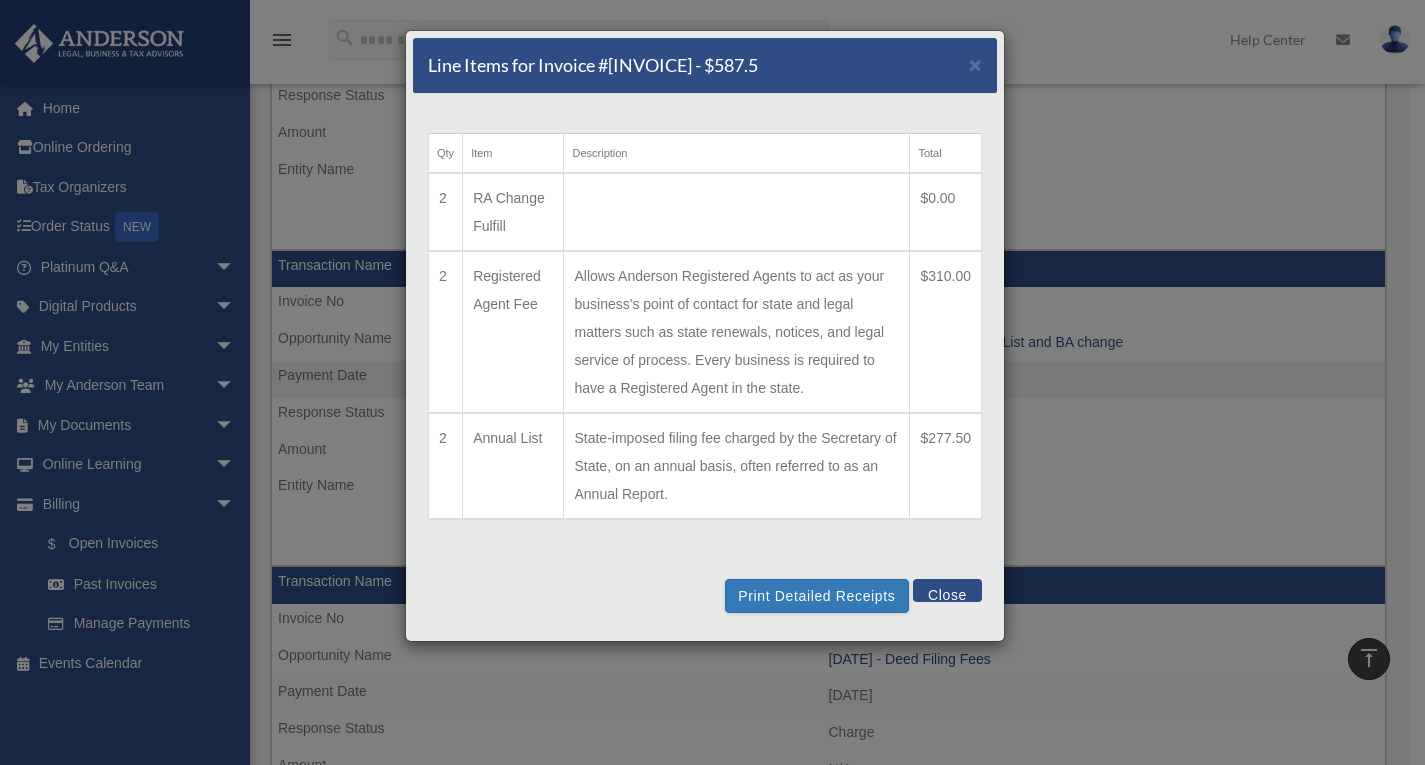 scroll, scrollTop: 2657, scrollLeft: 0, axis: vertical 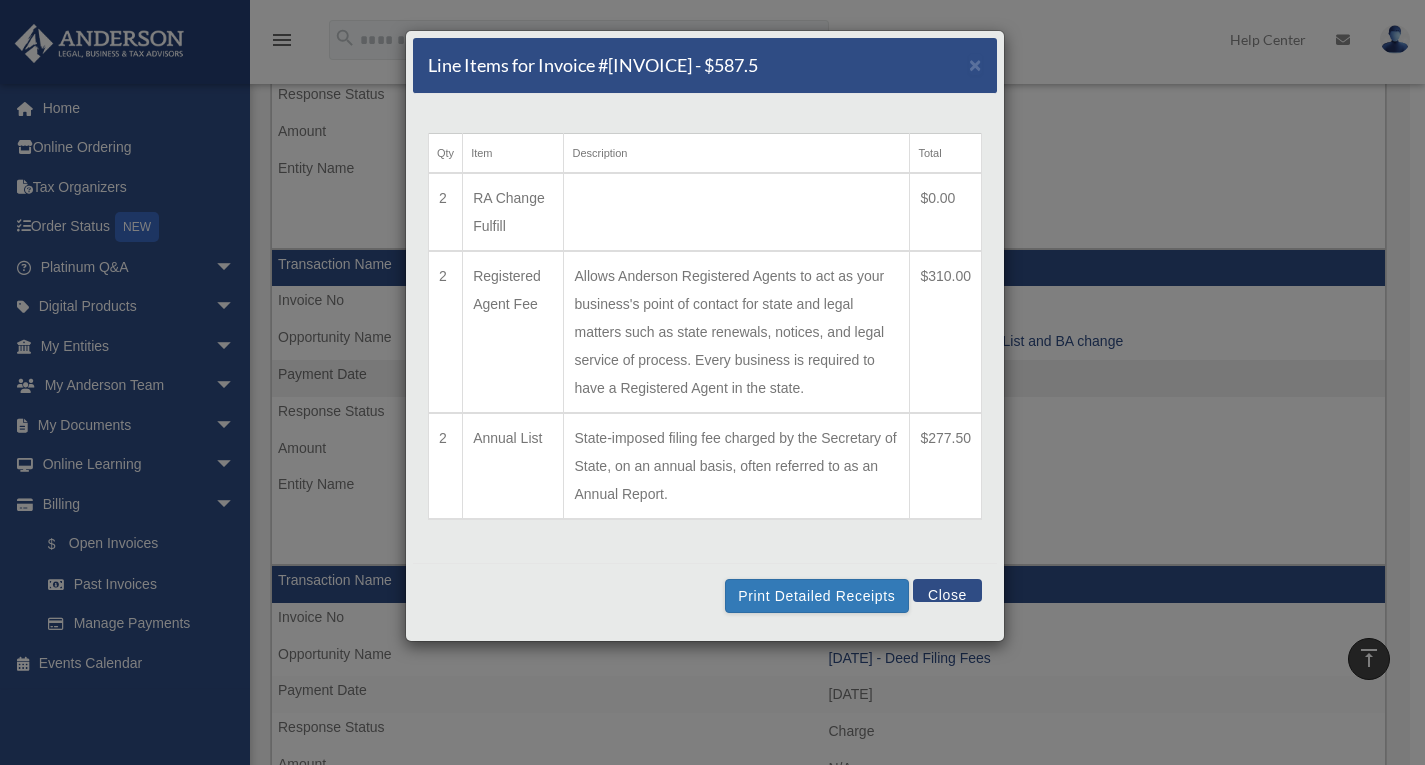 click on "Close" at bounding box center [947, 590] 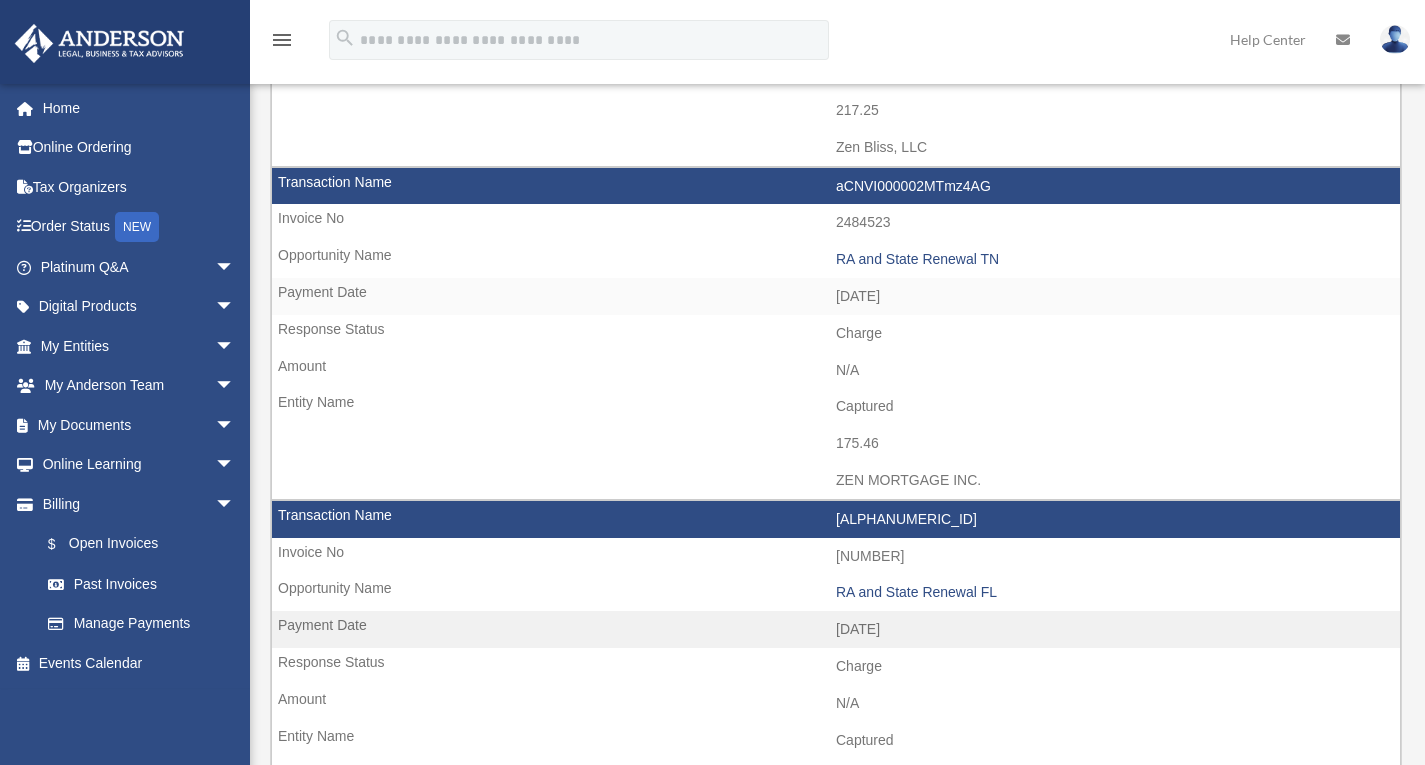 scroll, scrollTop: 0, scrollLeft: 0, axis: both 